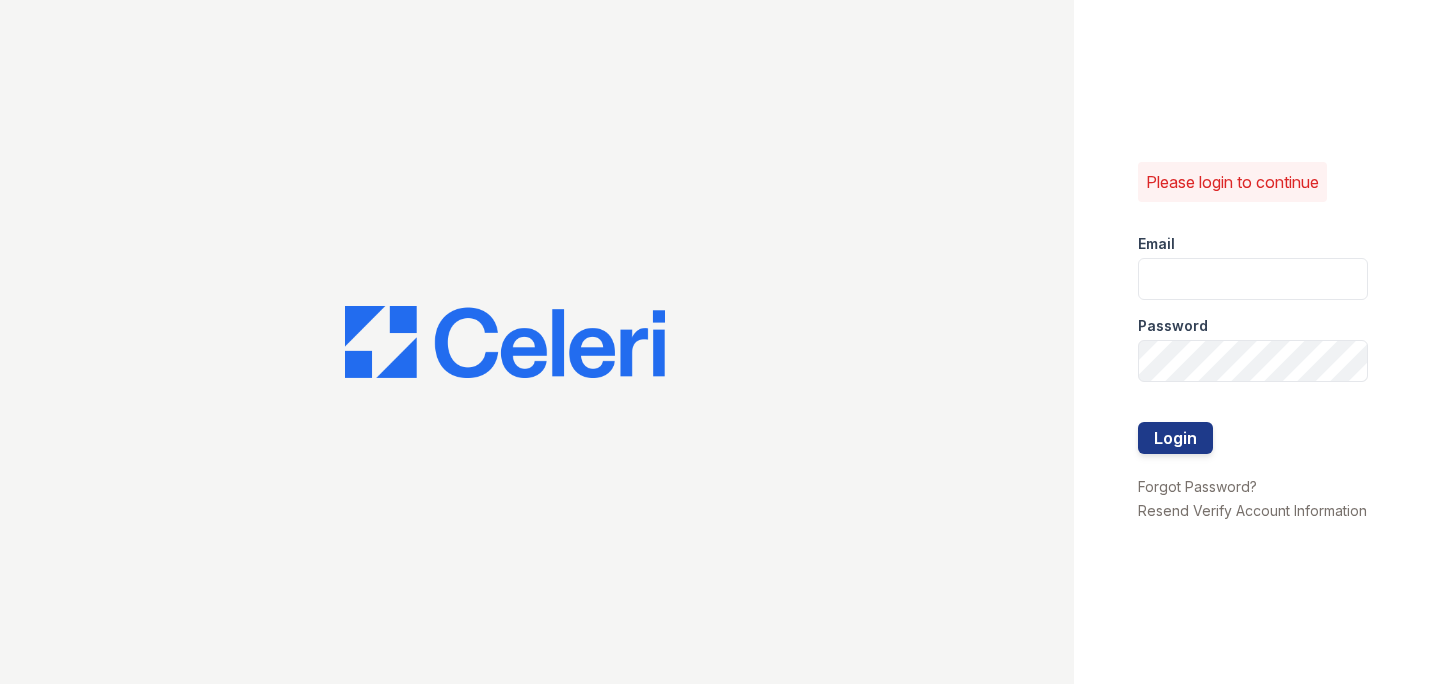 scroll, scrollTop: 0, scrollLeft: 0, axis: both 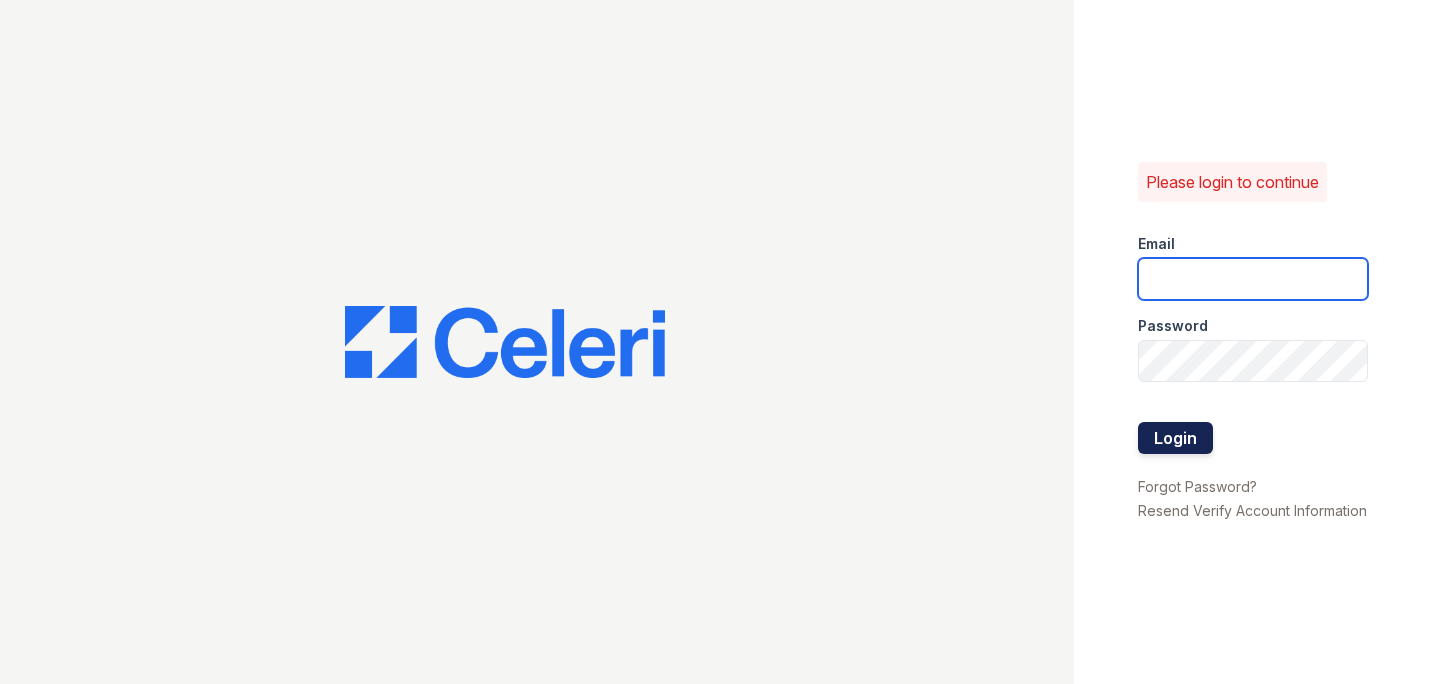 type on "Mindy.Singh@Corcoran.com" 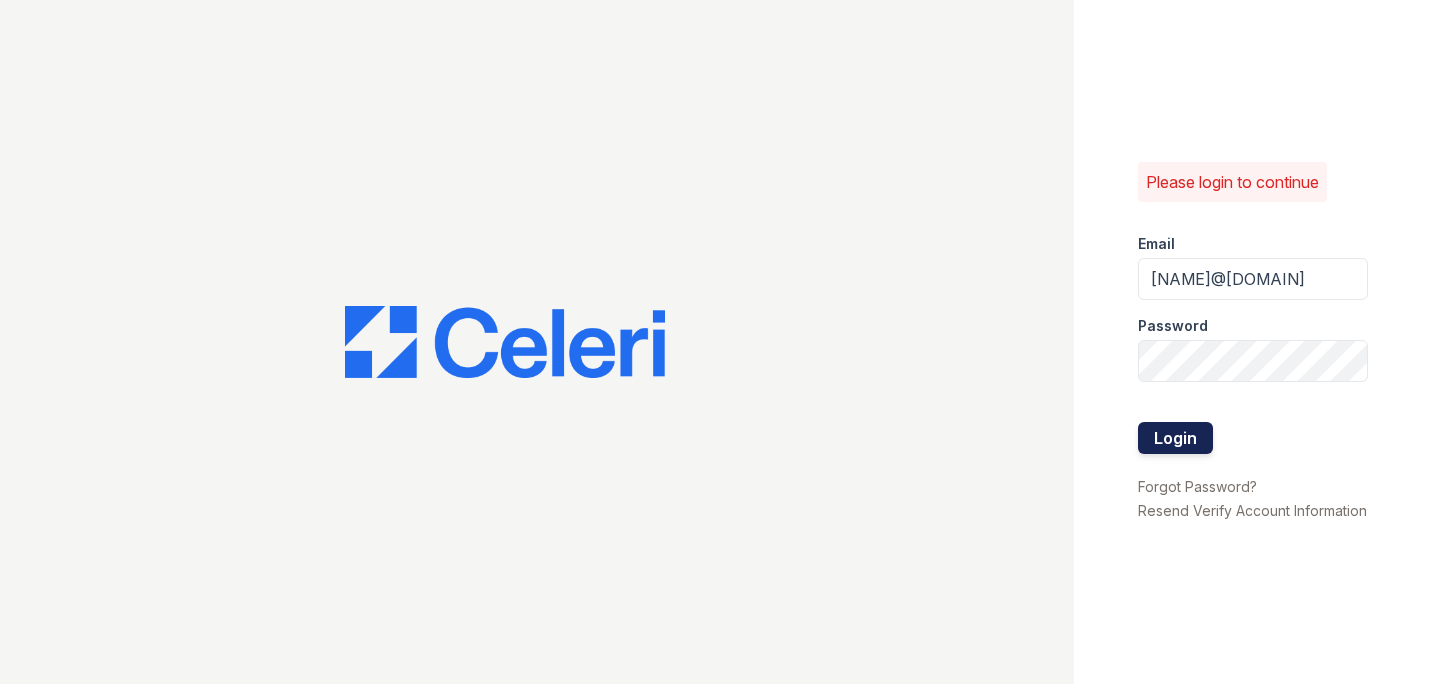 click on "Login" at bounding box center (1175, 438) 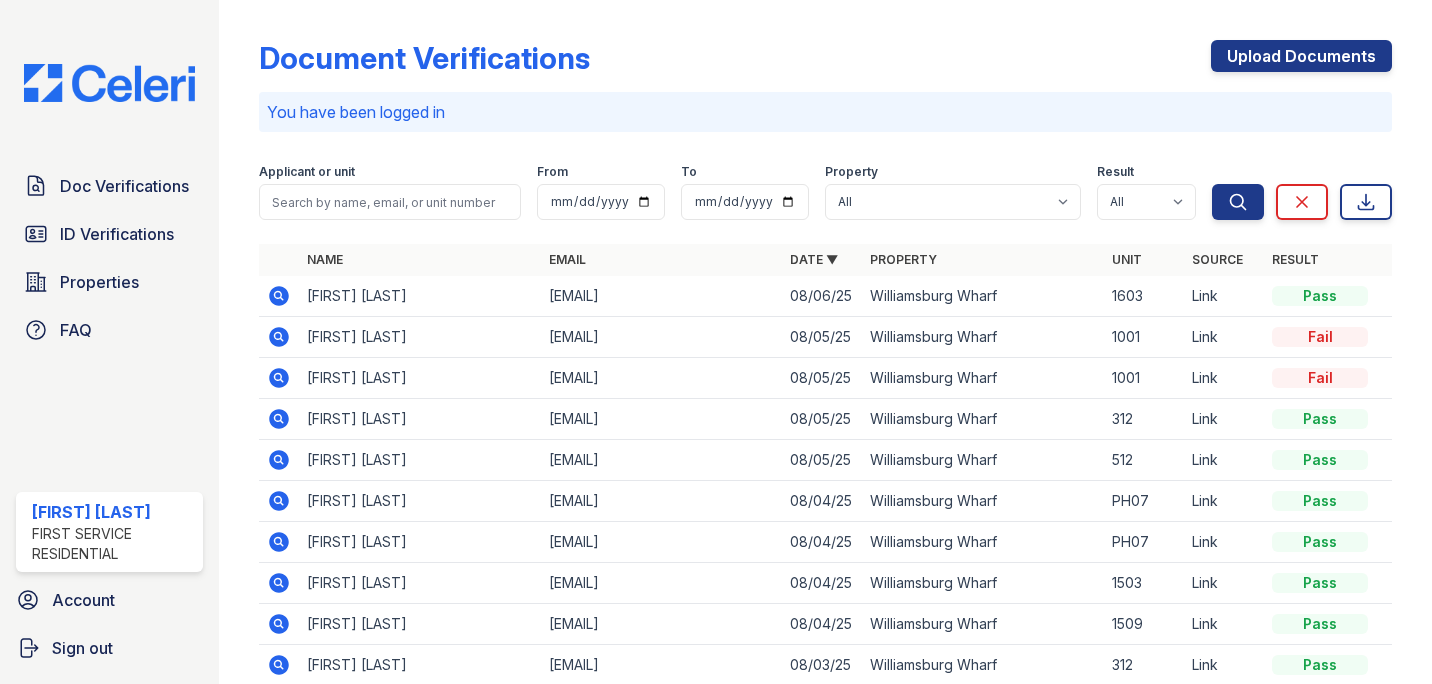 scroll, scrollTop: 0, scrollLeft: 0, axis: both 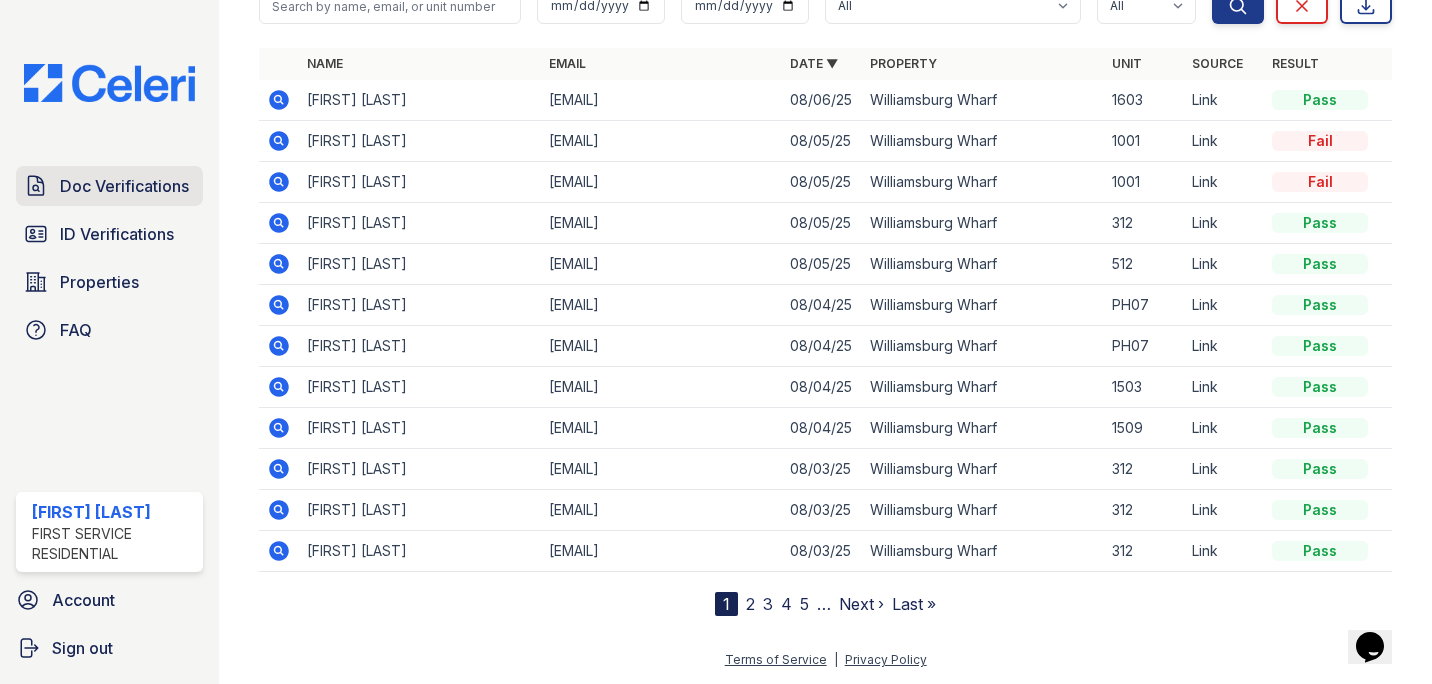 click on "Doc Verifications" at bounding box center (124, 186) 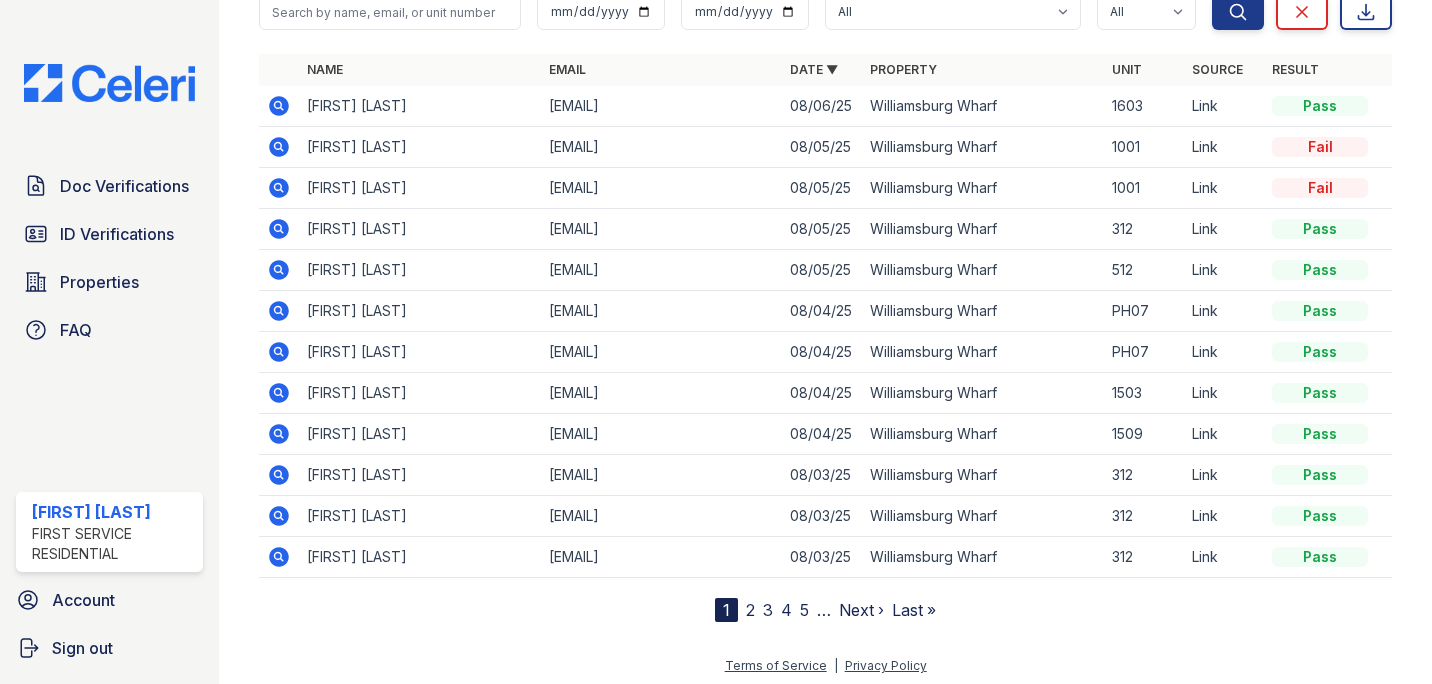 scroll, scrollTop: 135, scrollLeft: 0, axis: vertical 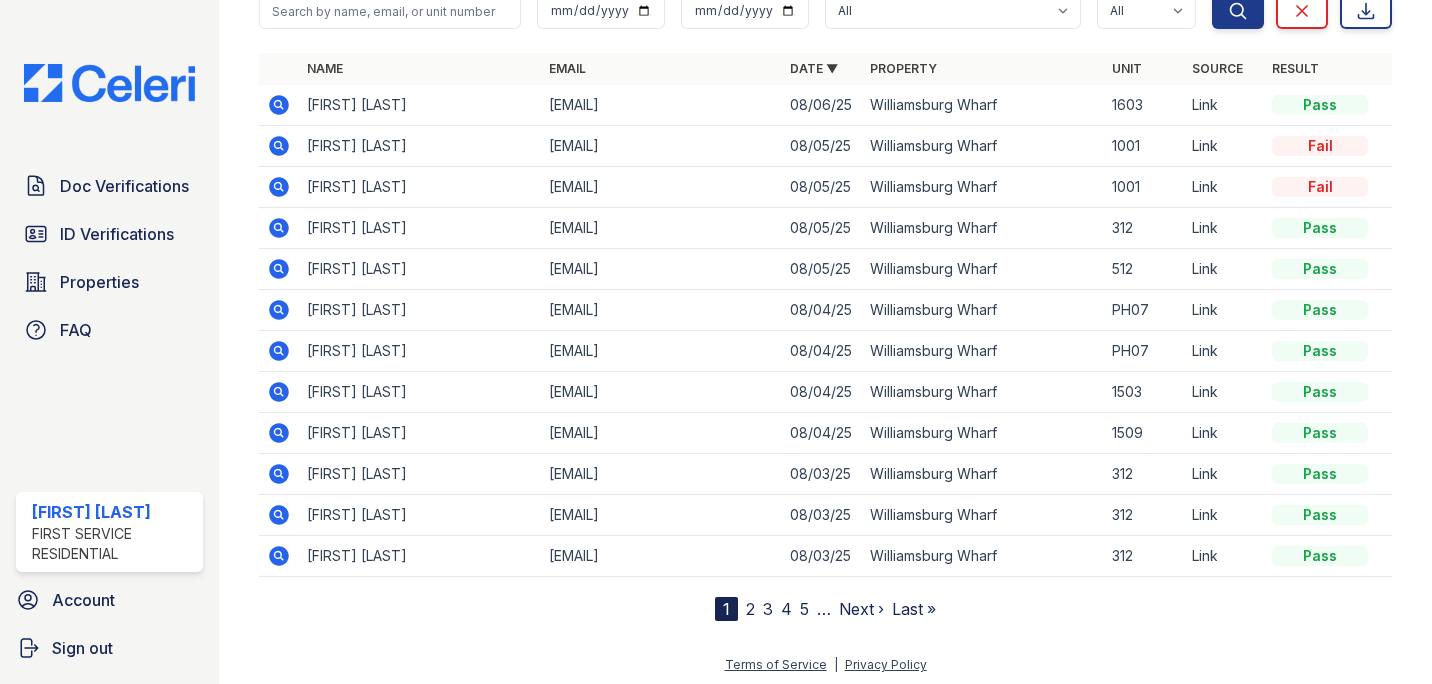 click 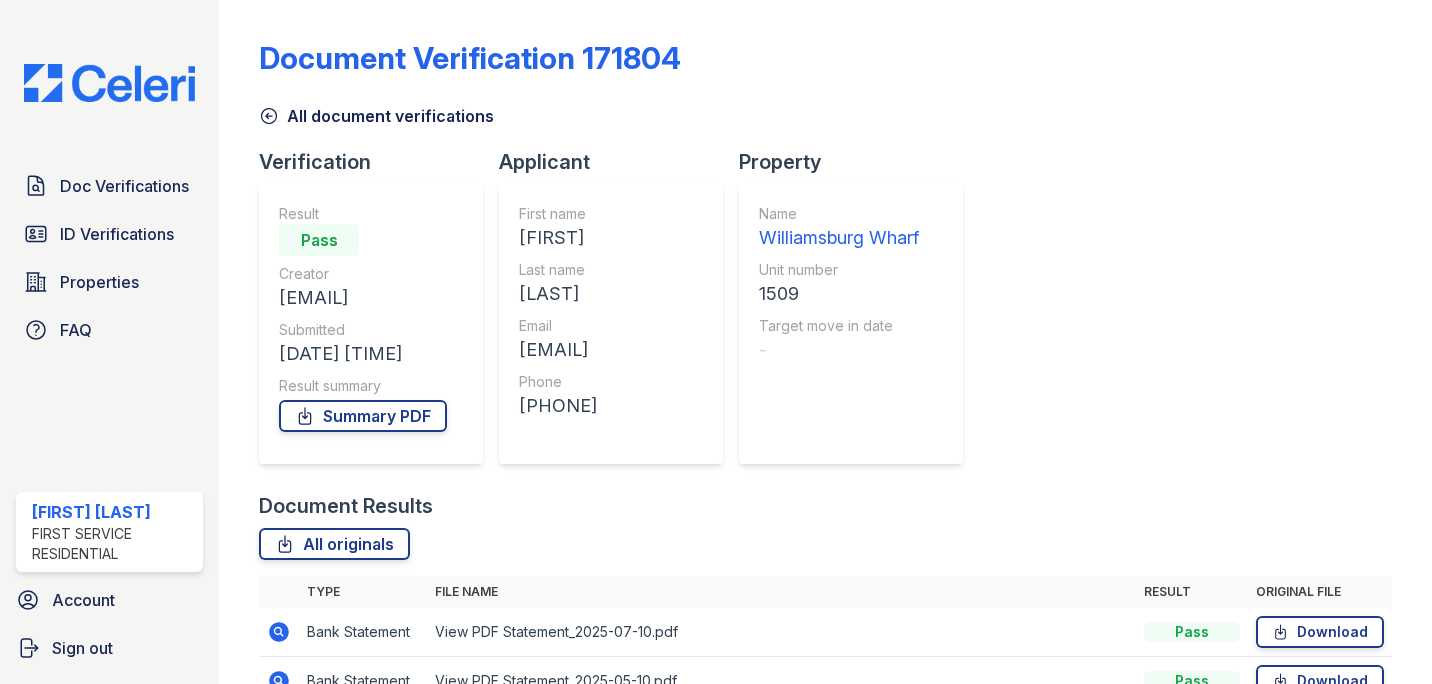 scroll, scrollTop: 0, scrollLeft: 0, axis: both 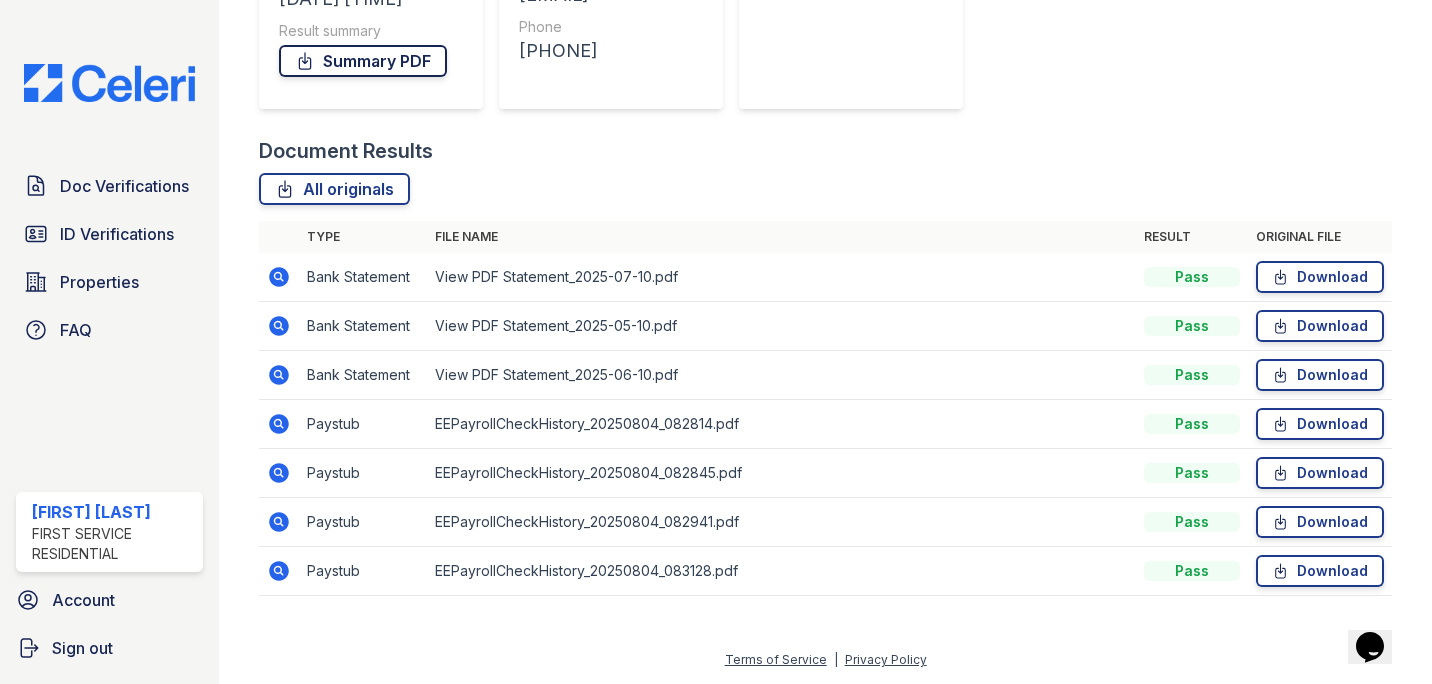 click on "Summary PDF" at bounding box center (363, 61) 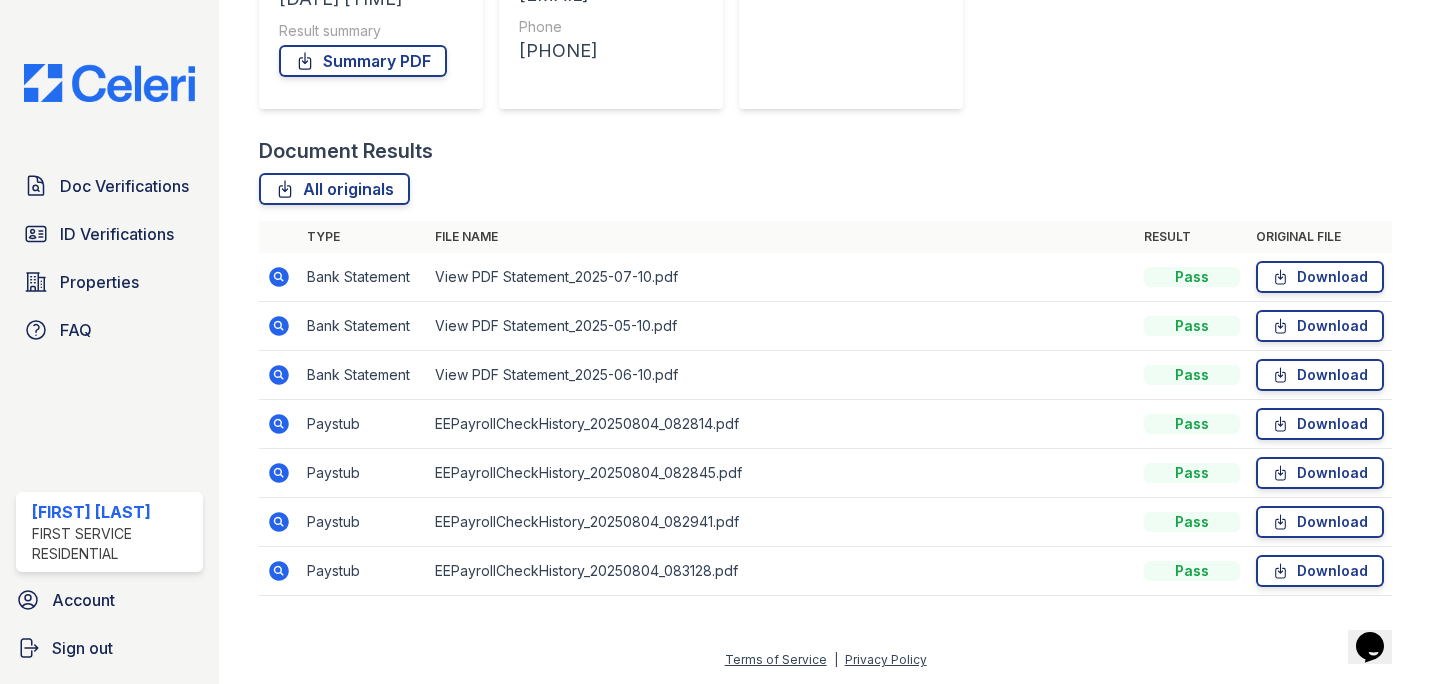 click 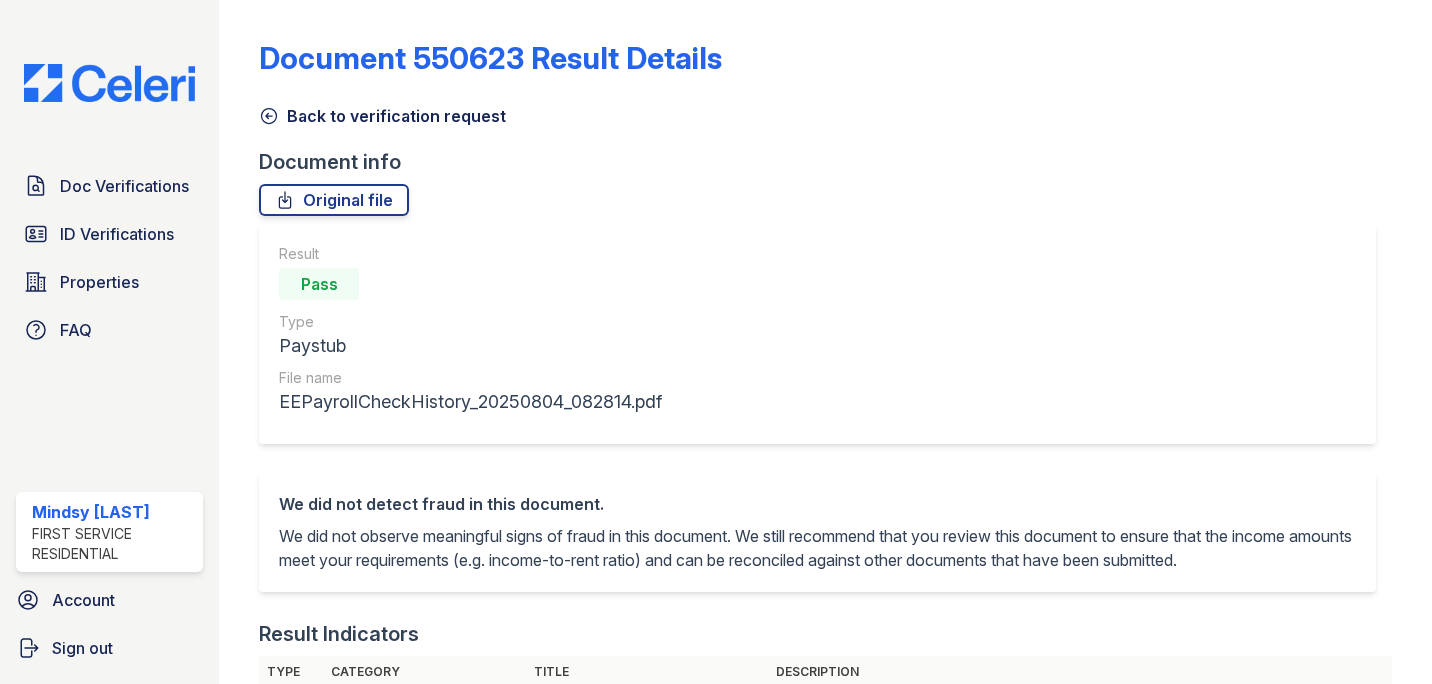 scroll, scrollTop: 0, scrollLeft: 0, axis: both 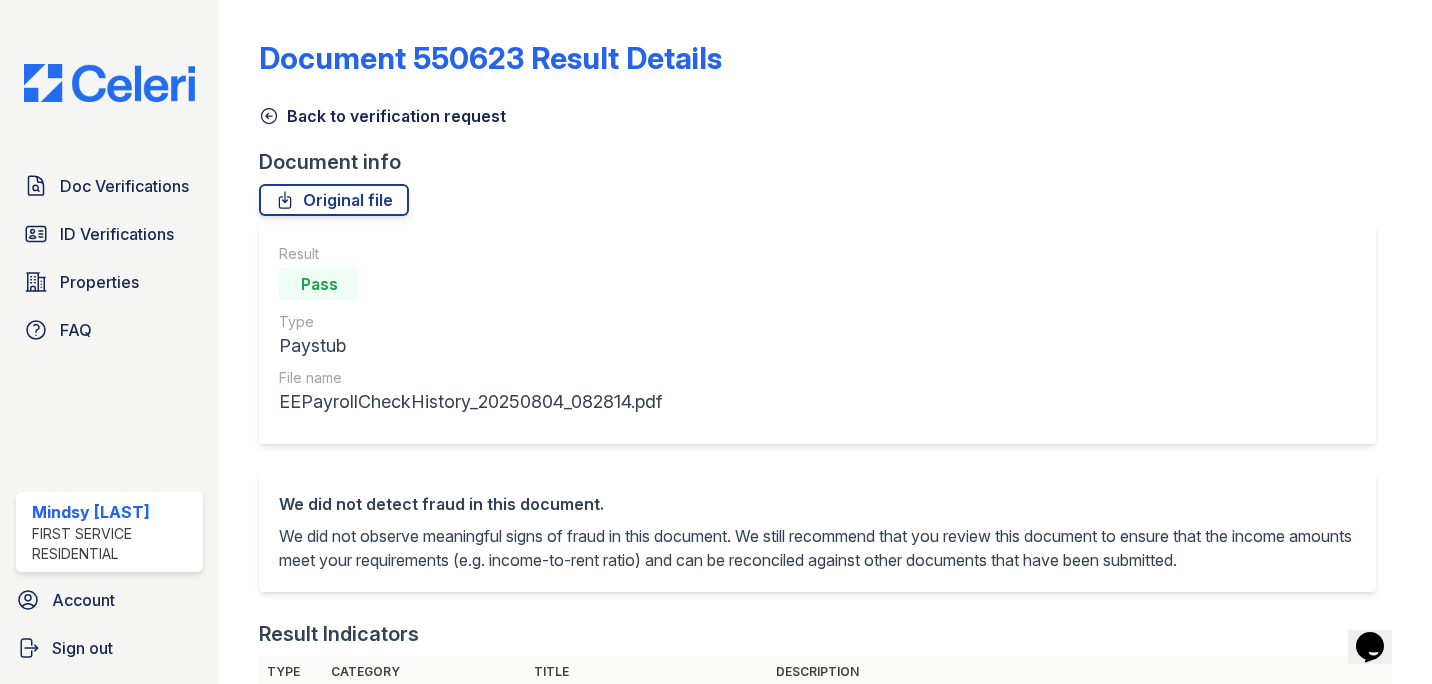 click 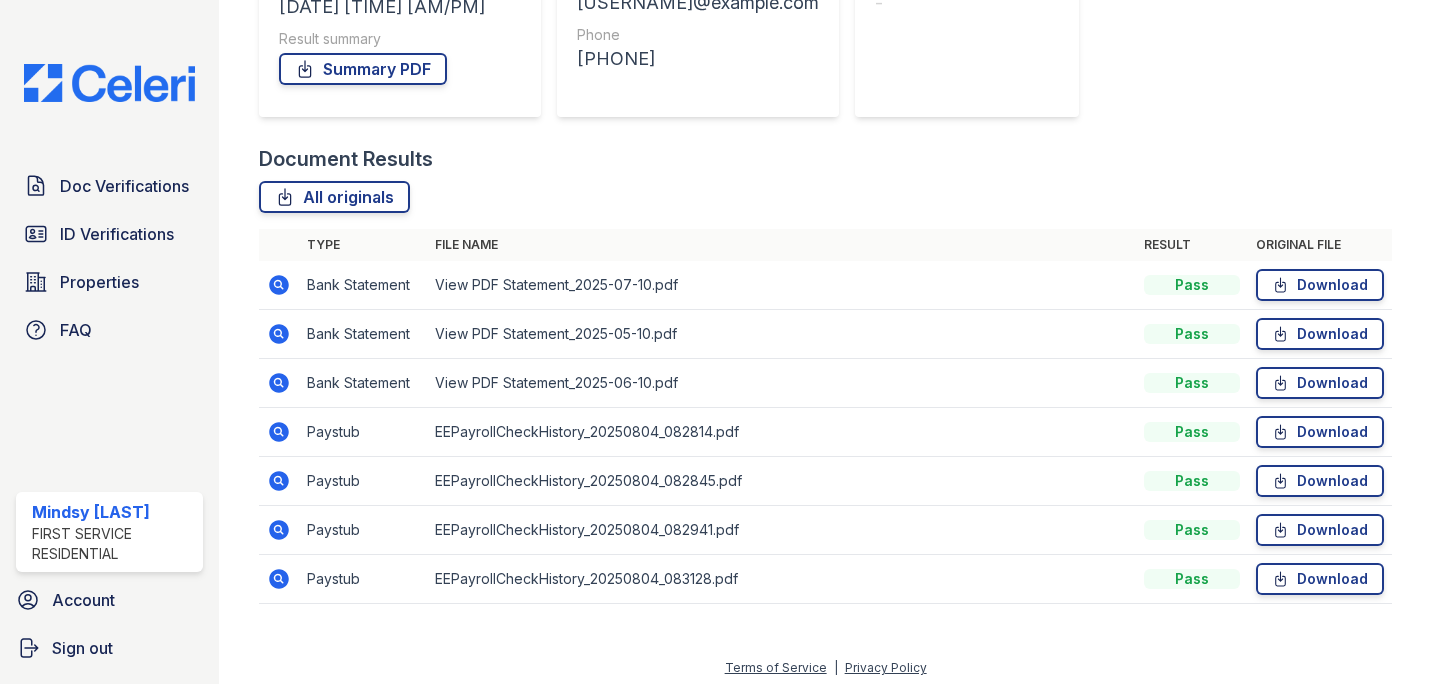 scroll, scrollTop: 355, scrollLeft: 0, axis: vertical 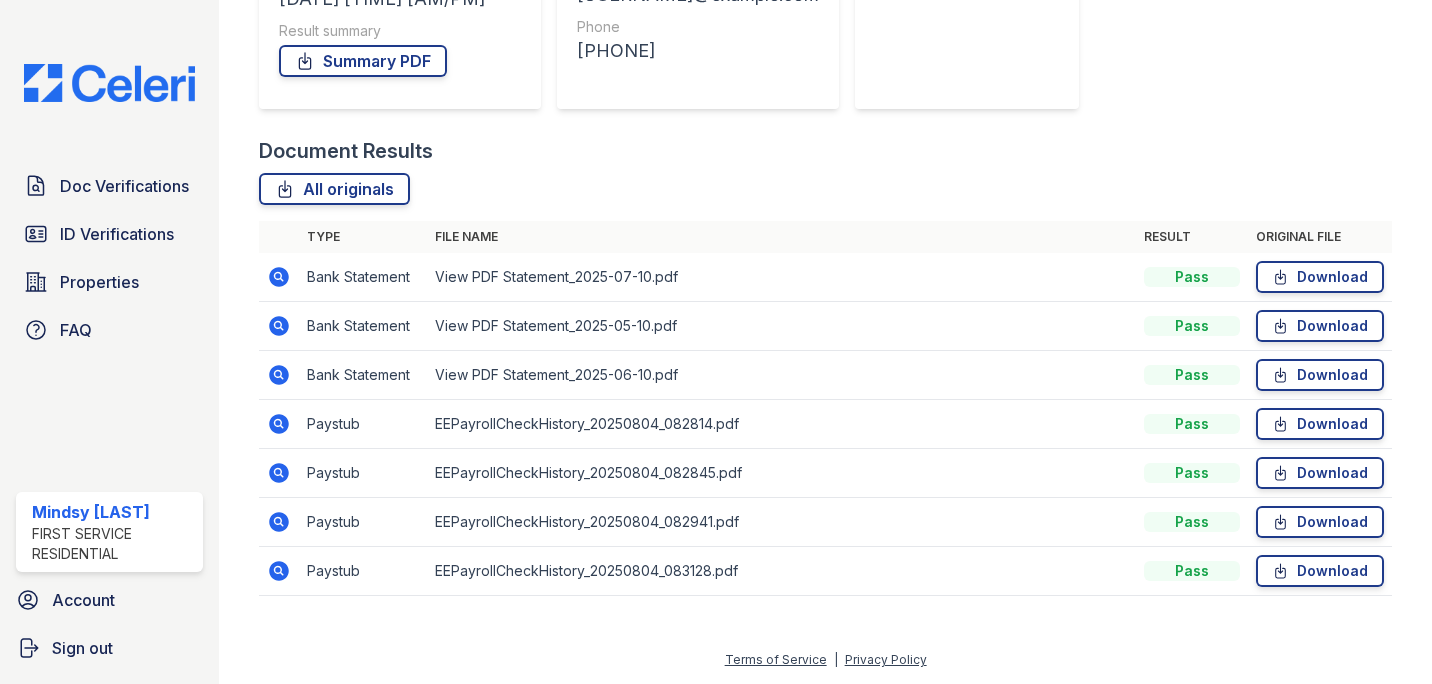click 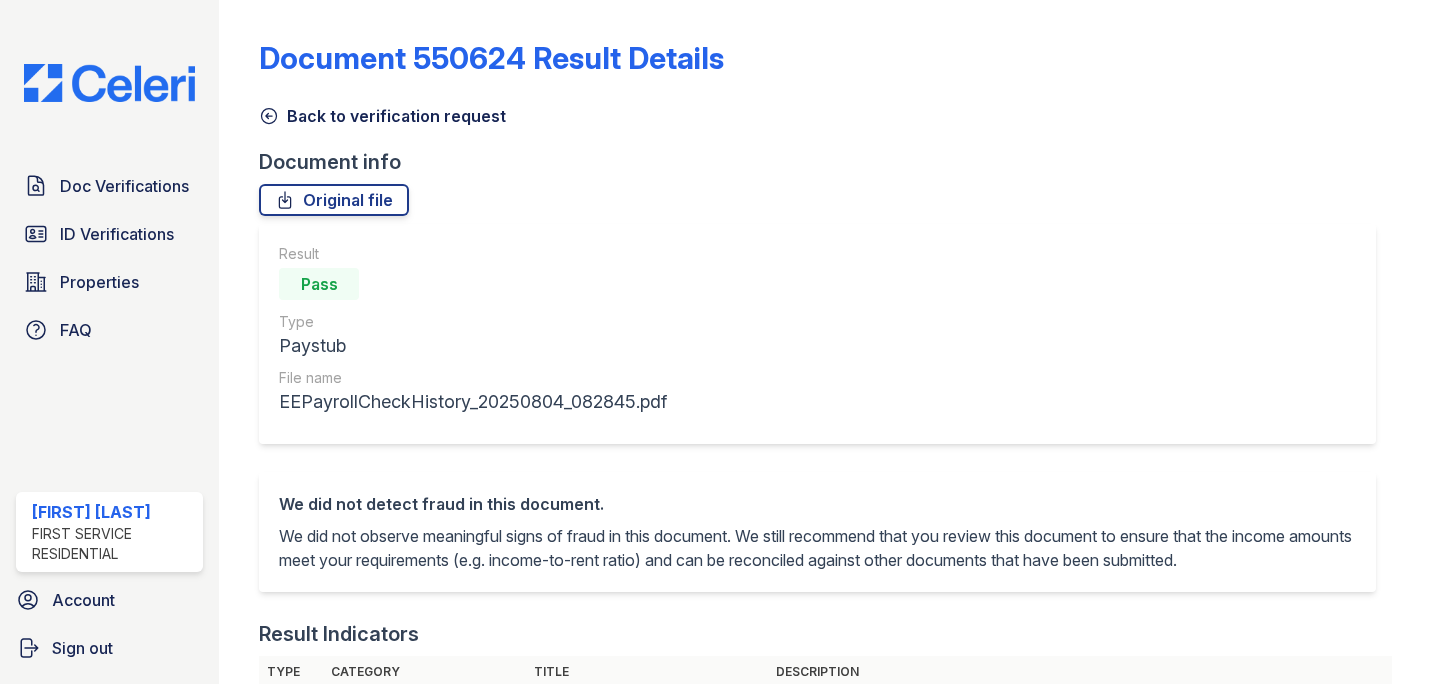 scroll, scrollTop: 0, scrollLeft: 0, axis: both 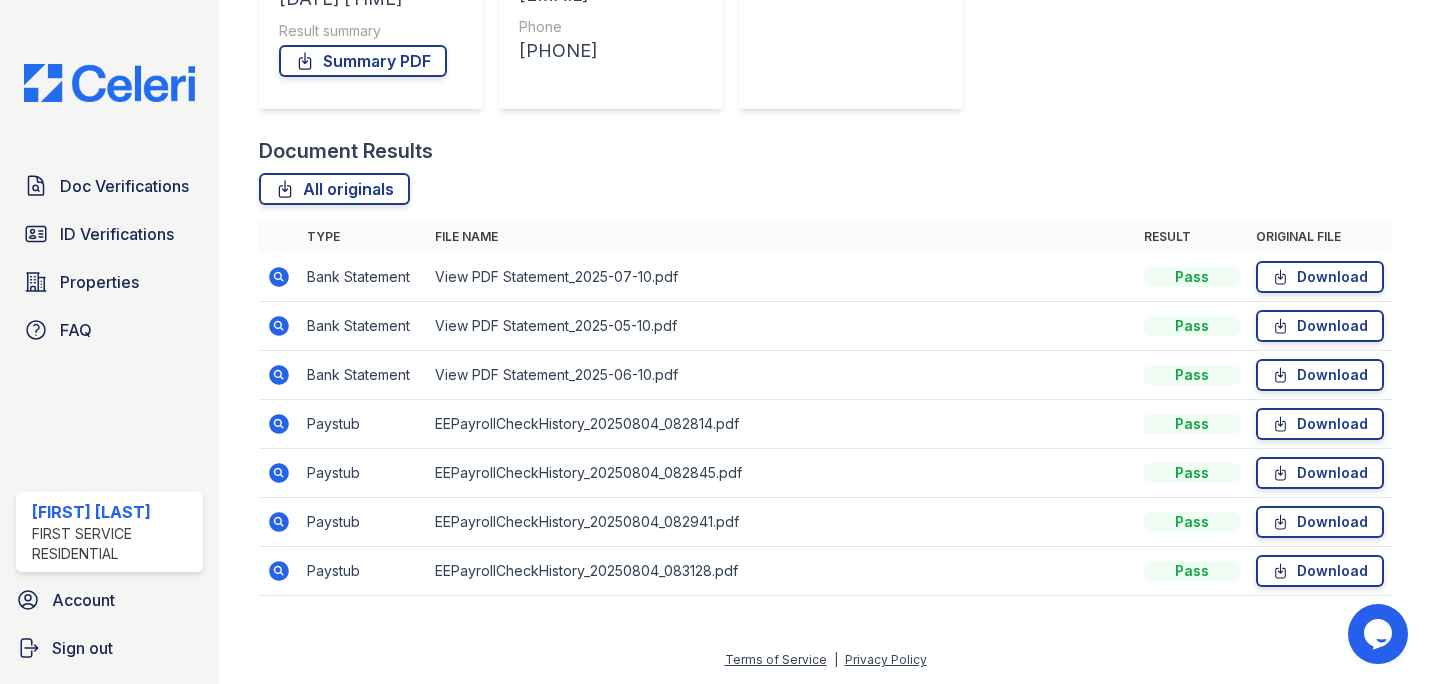 click 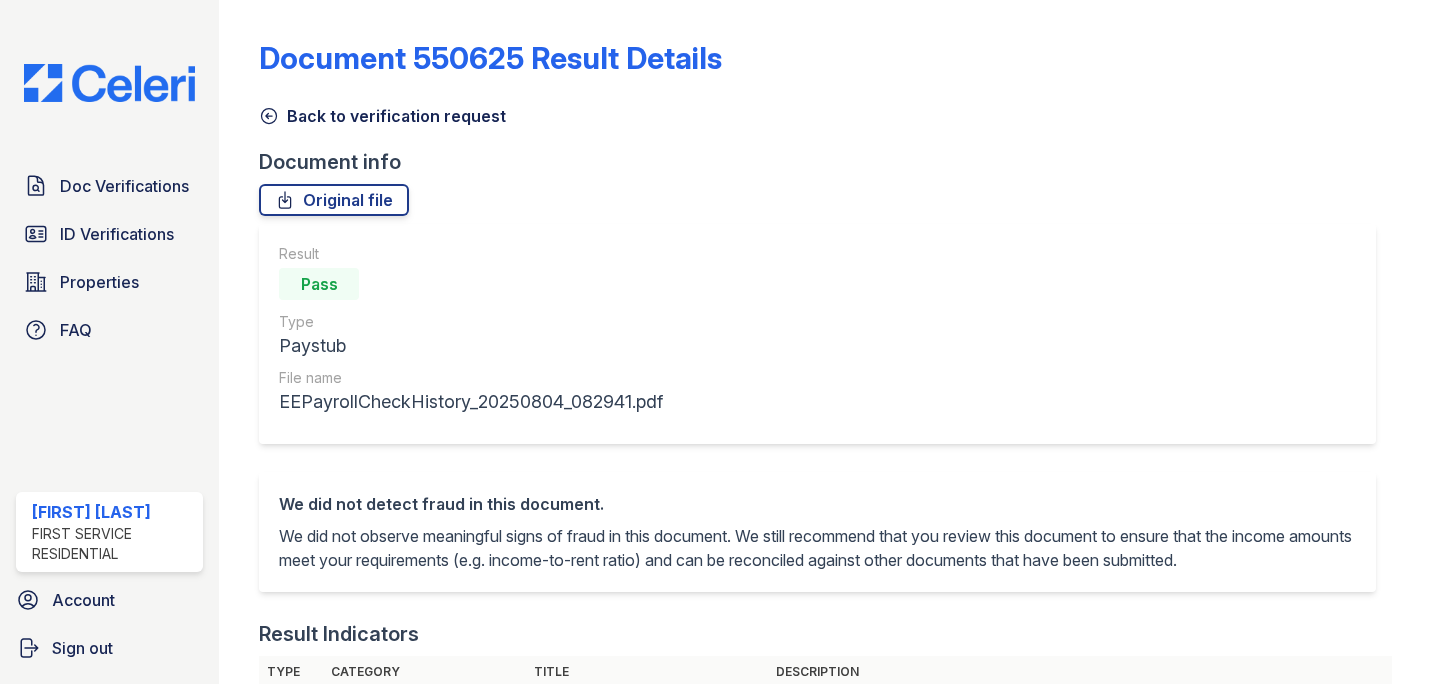 scroll, scrollTop: 0, scrollLeft: 0, axis: both 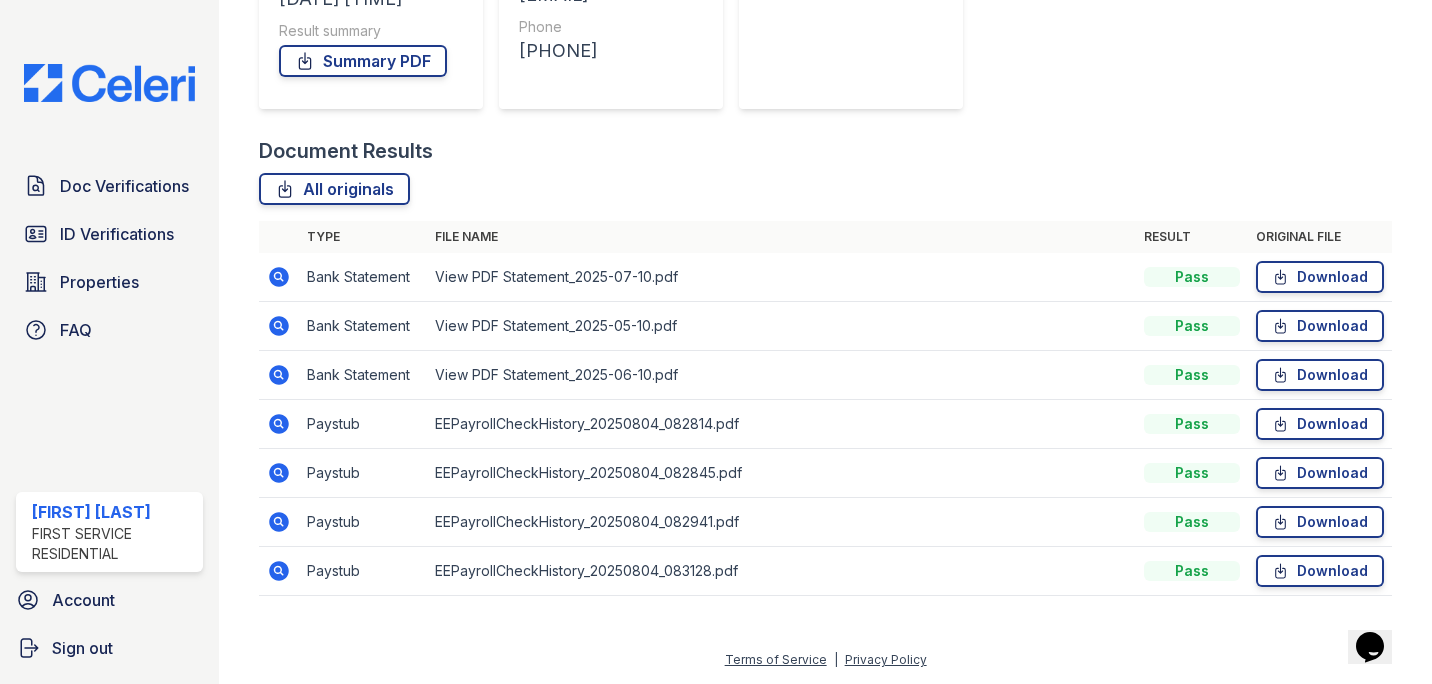 click 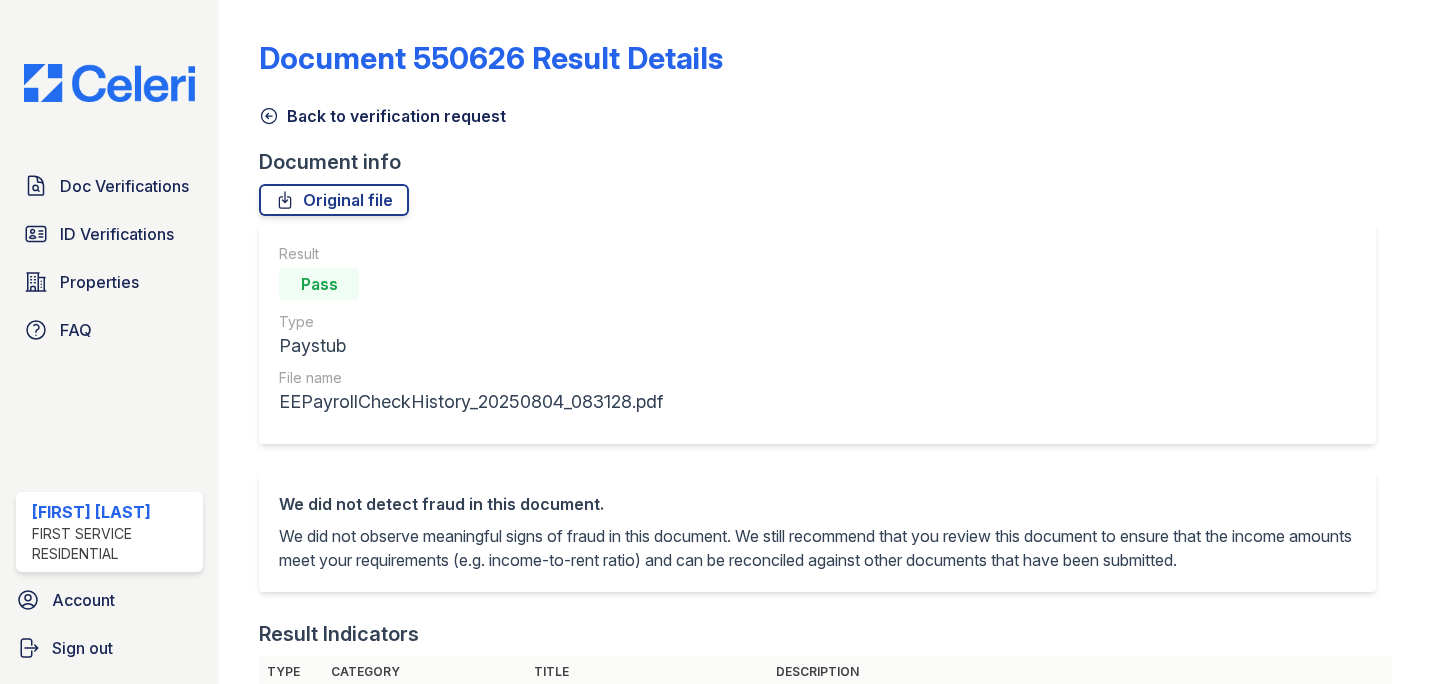 scroll, scrollTop: 0, scrollLeft: 0, axis: both 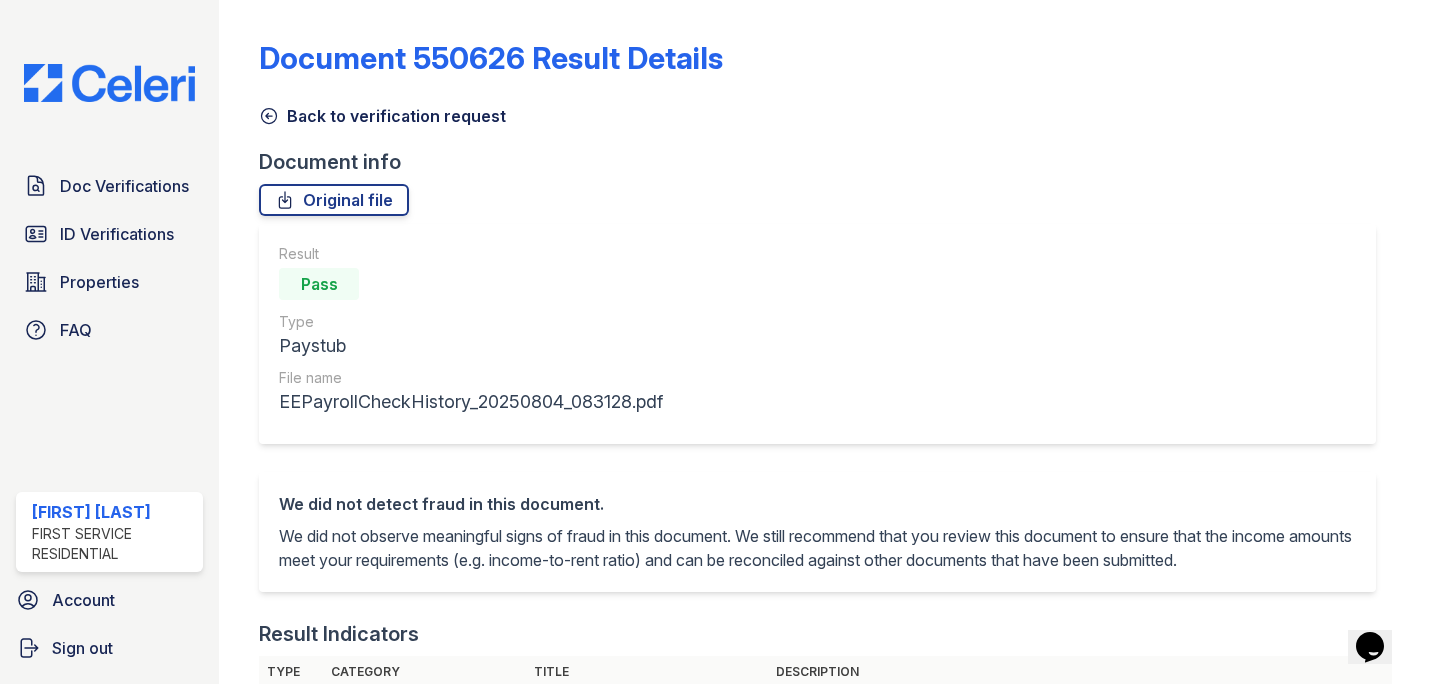 click 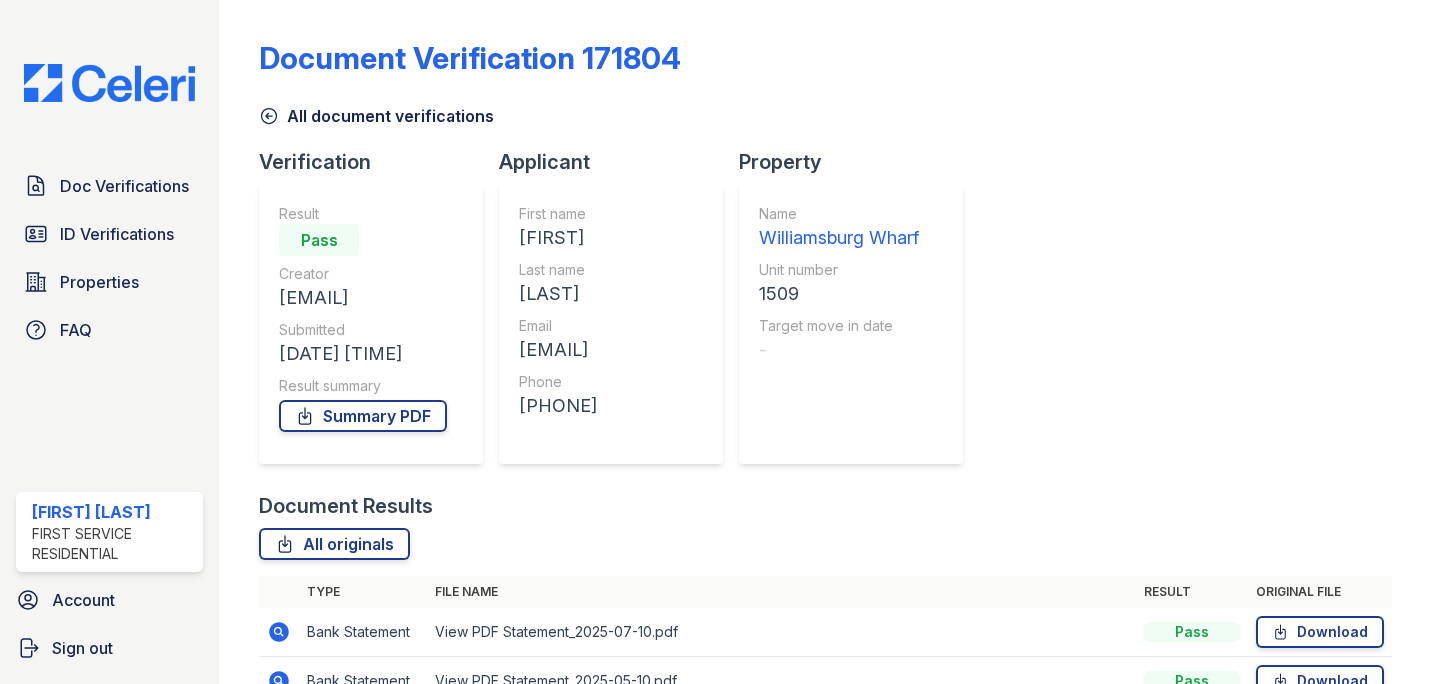 scroll, scrollTop: 355, scrollLeft: 0, axis: vertical 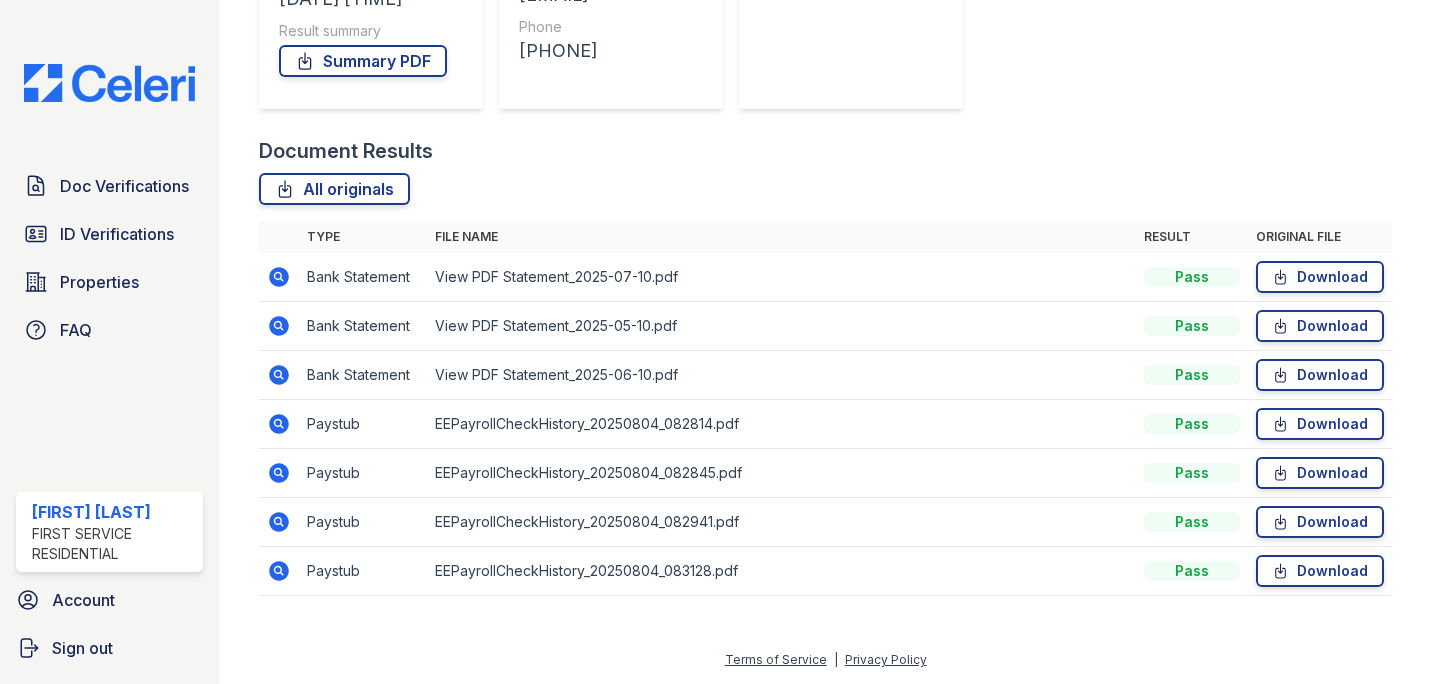 click 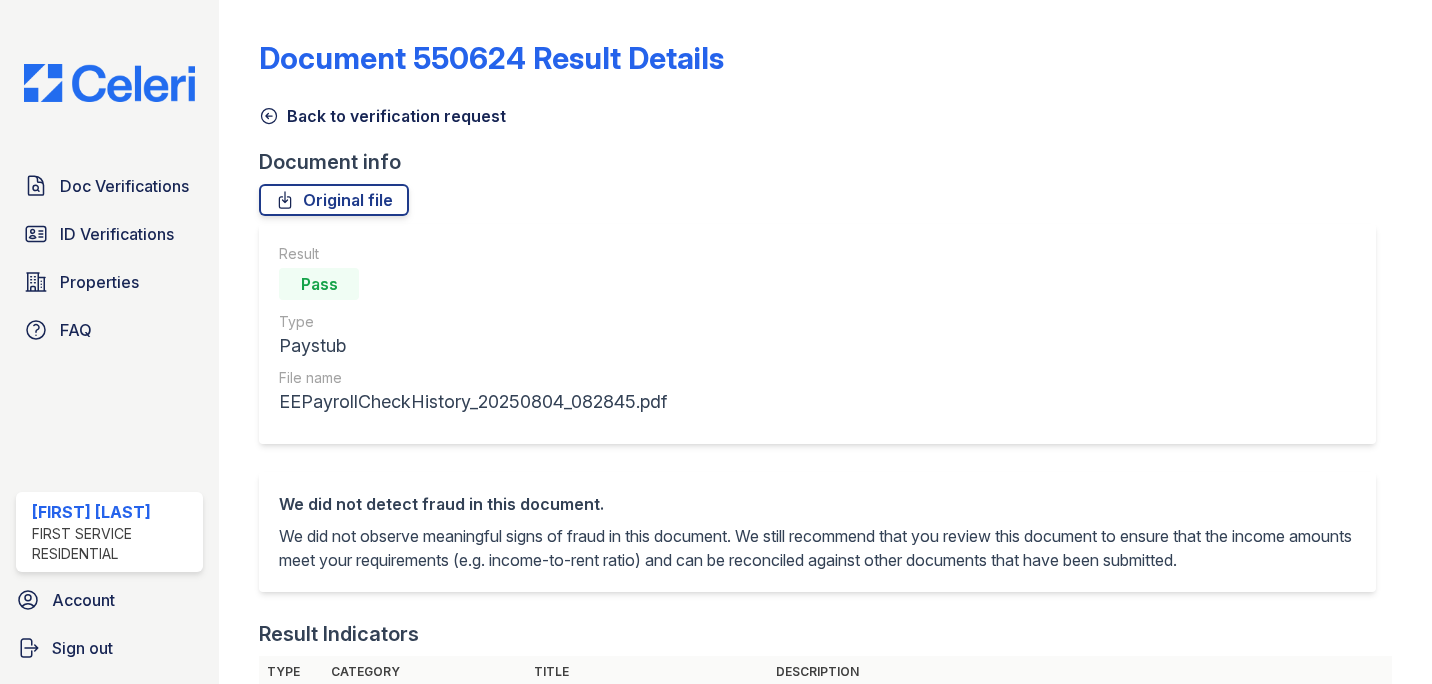 scroll, scrollTop: 0, scrollLeft: 0, axis: both 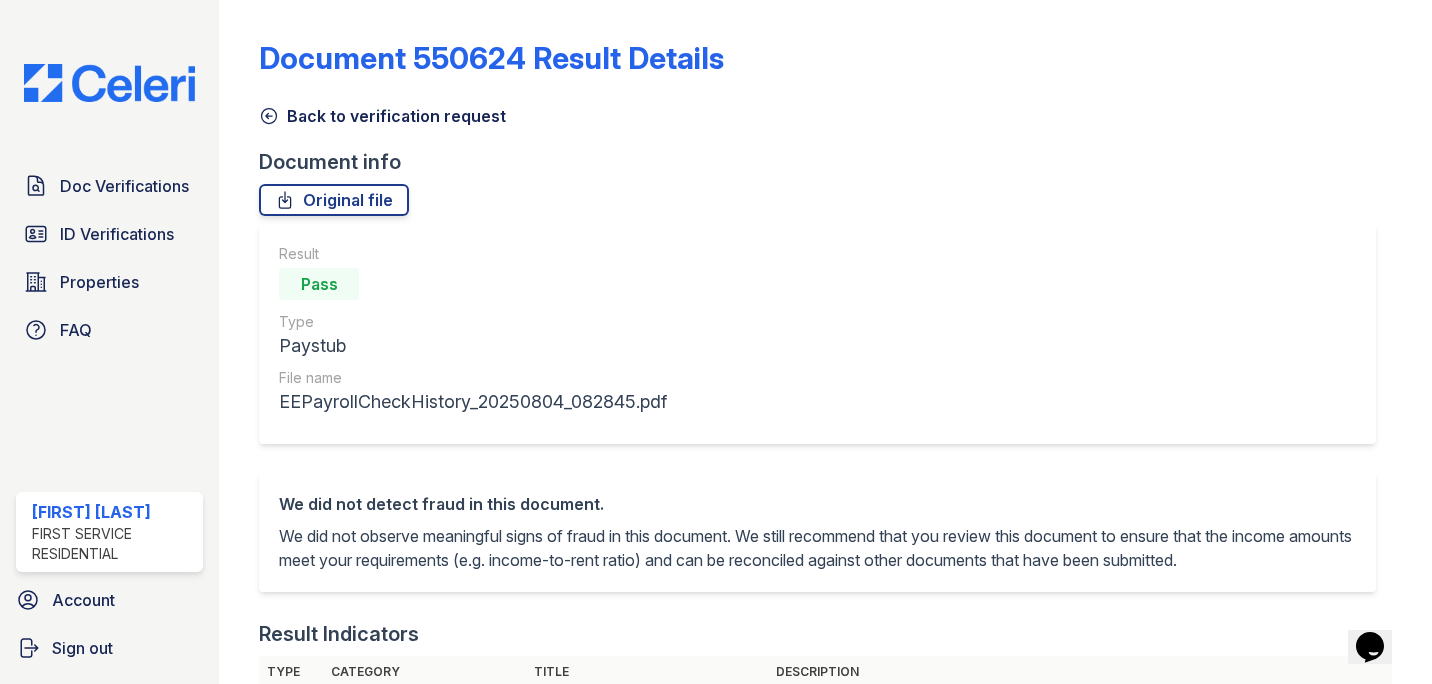 click on "We did not detect fraud in this document.
We did not observe meaningful signs of fraud in this document. We still recommend that you review this document to ensure that the income amounts meet your requirements (e.g. income-to-rent ratio) and can be reconciled against other documents that have been submitted." at bounding box center [817, 532] 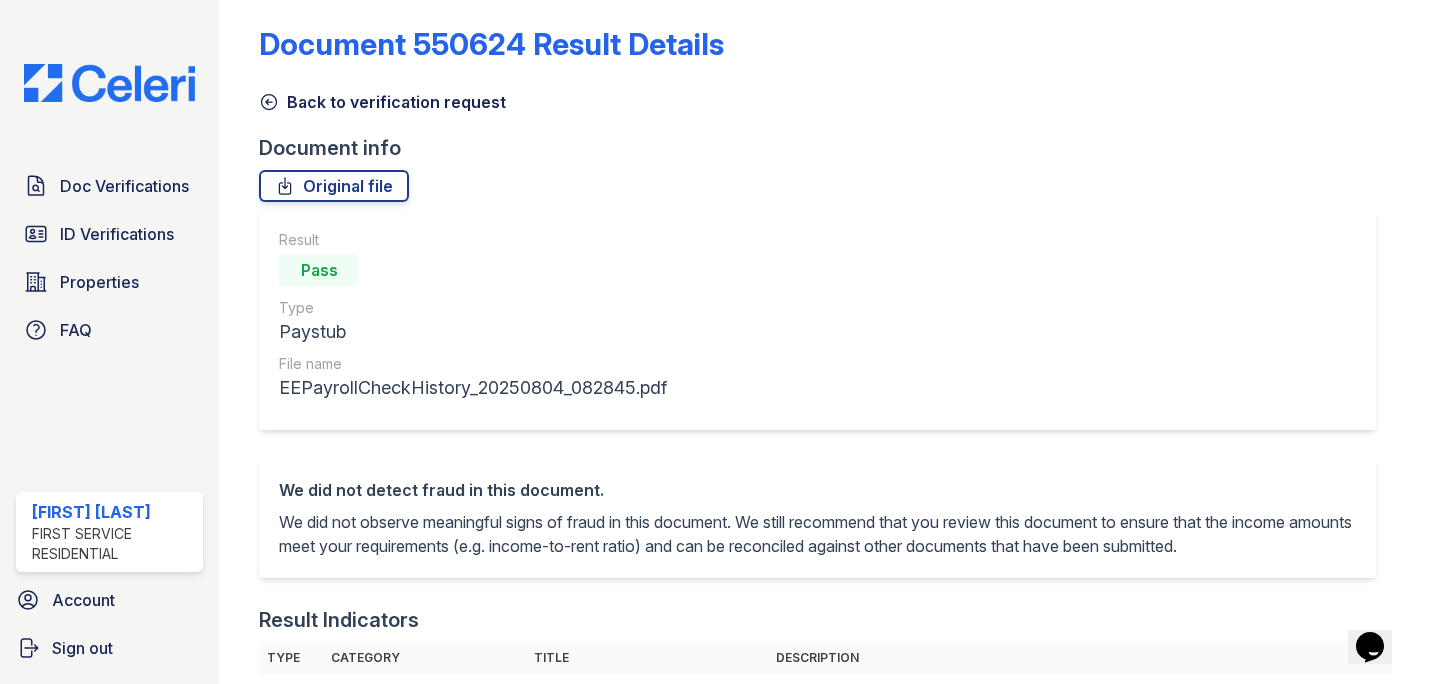 scroll, scrollTop: 0, scrollLeft: 0, axis: both 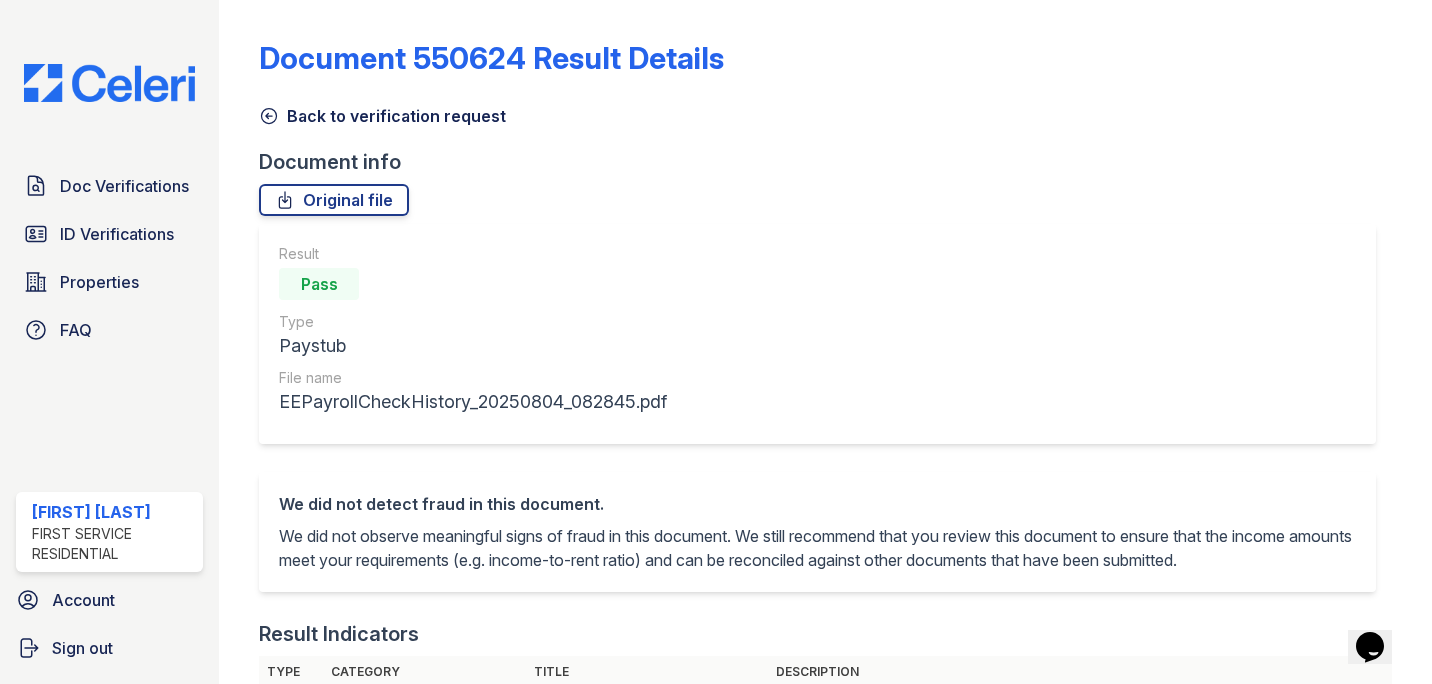 click 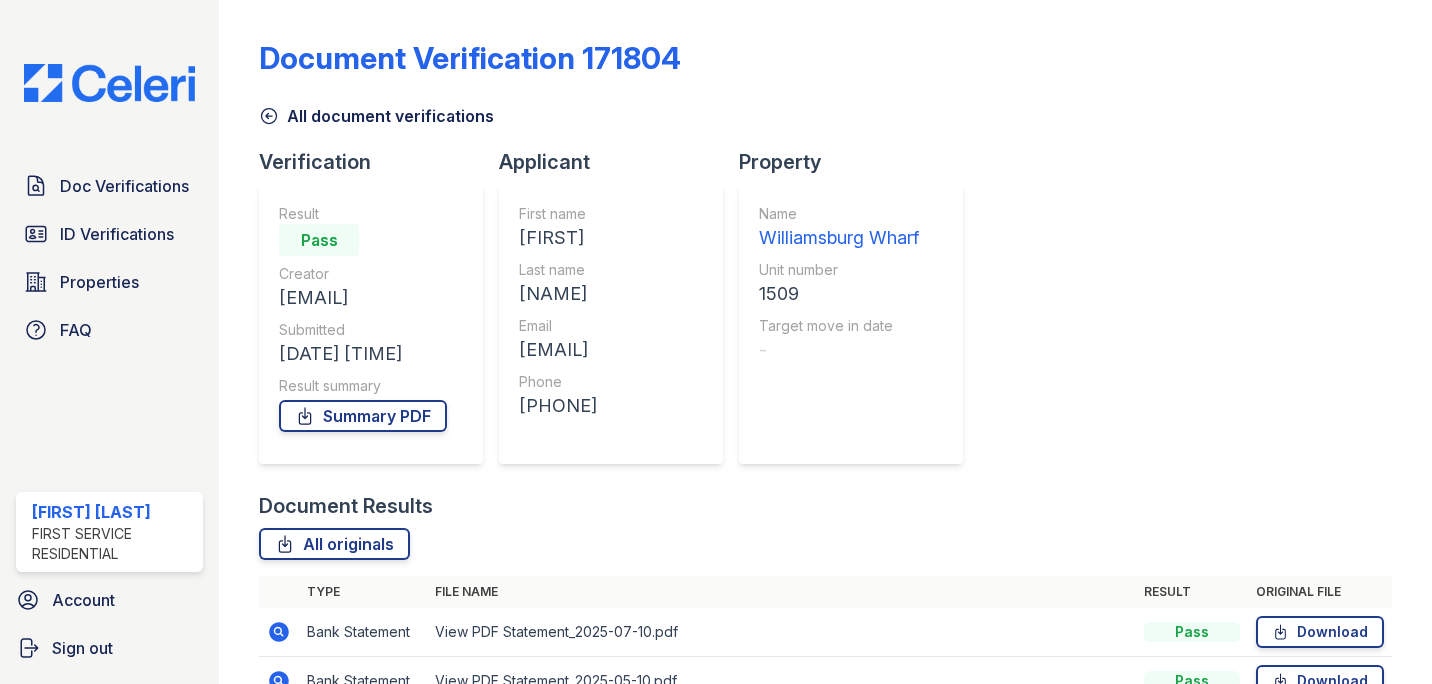click 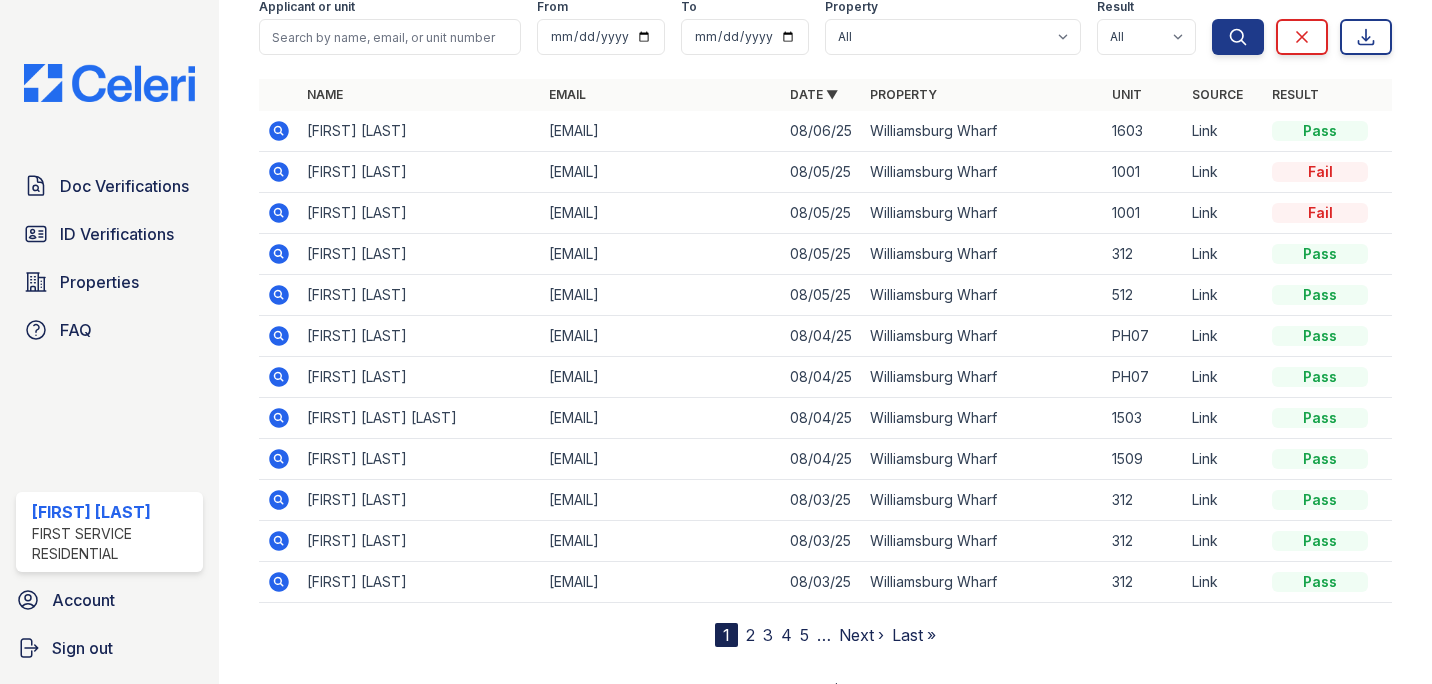 scroll, scrollTop: 140, scrollLeft: 0, axis: vertical 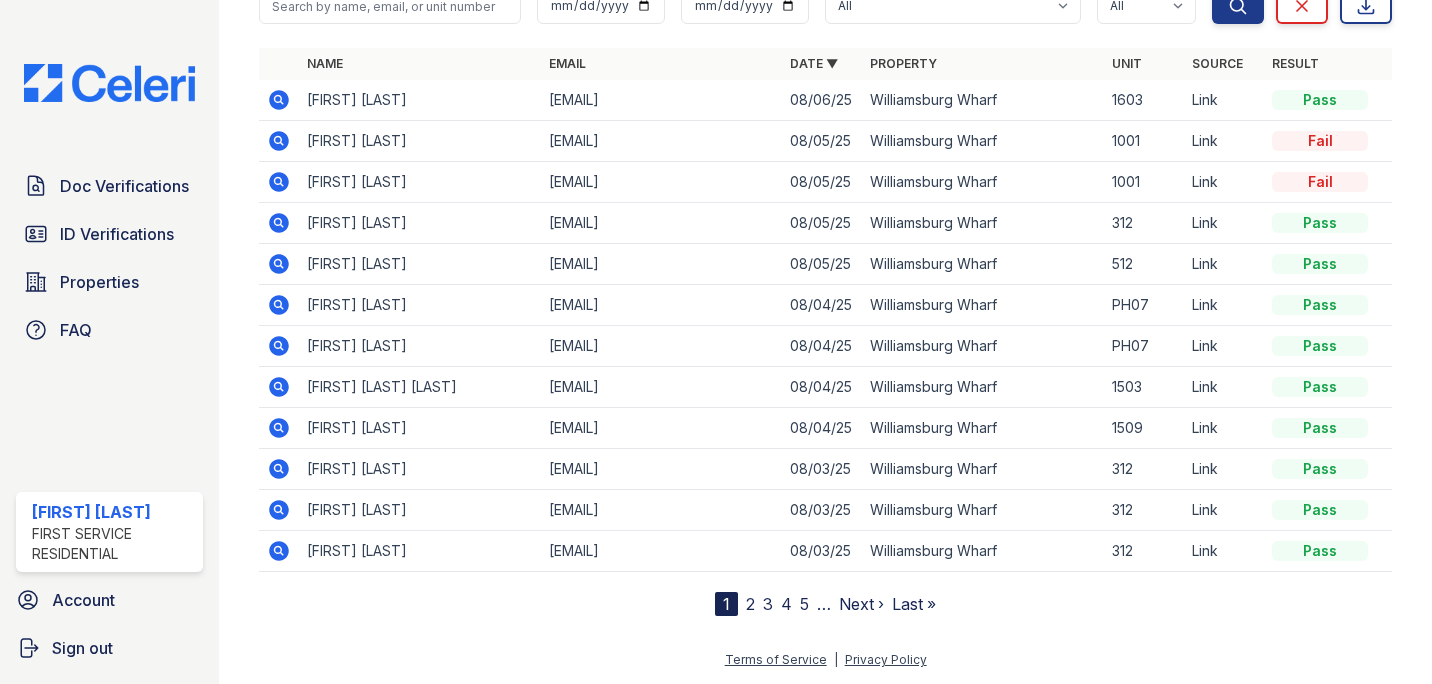 click 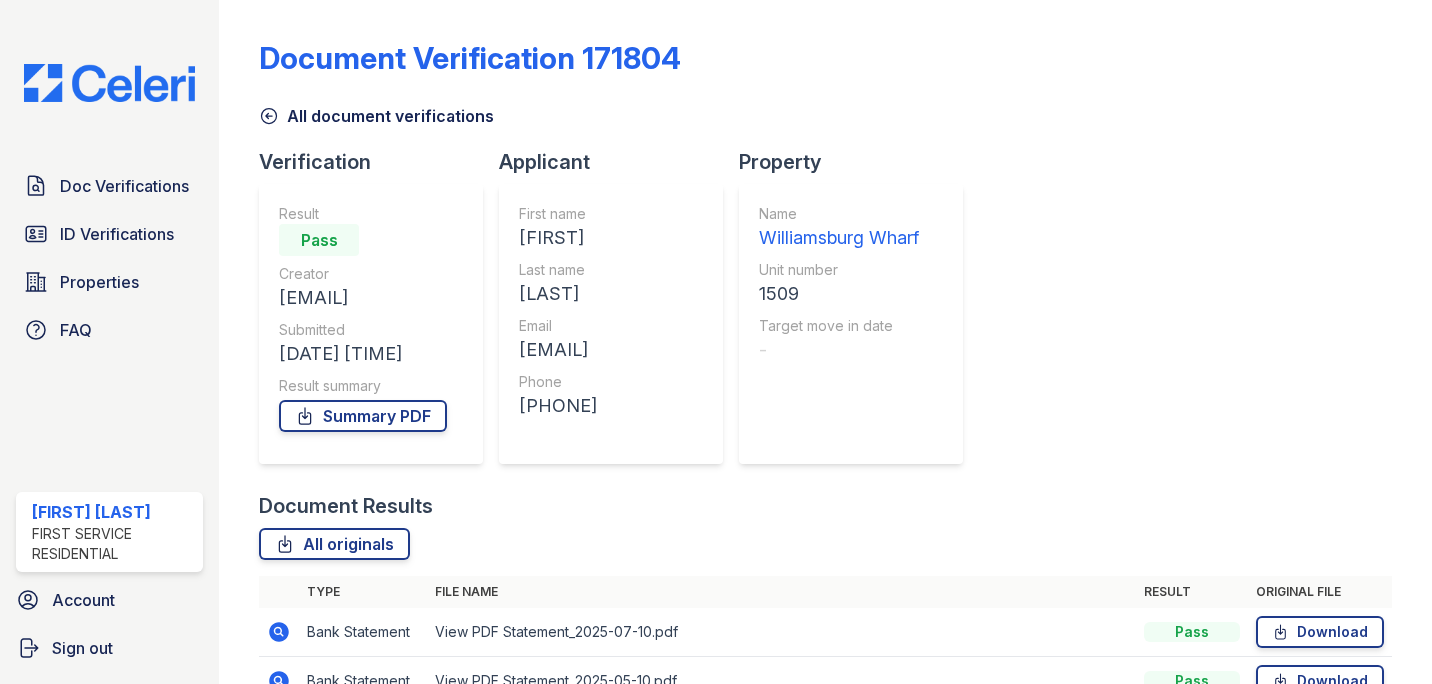 scroll, scrollTop: 0, scrollLeft: 0, axis: both 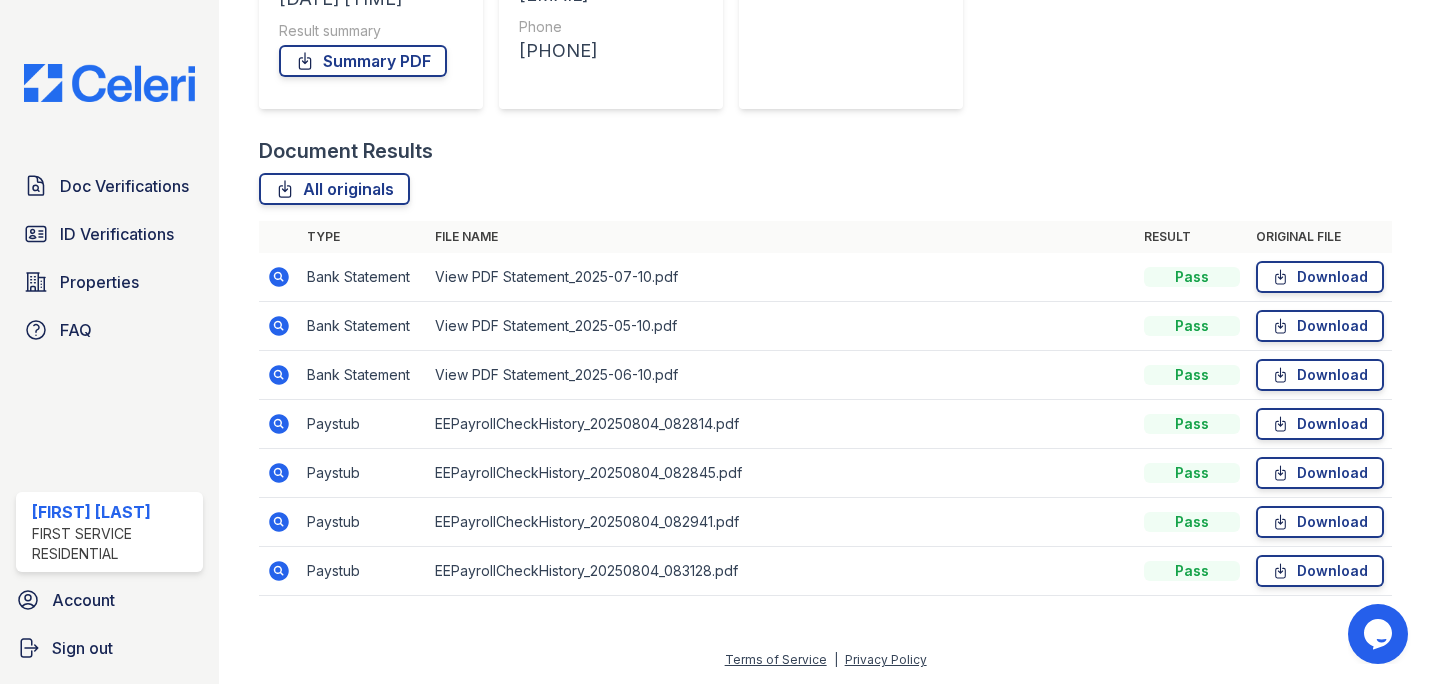 click 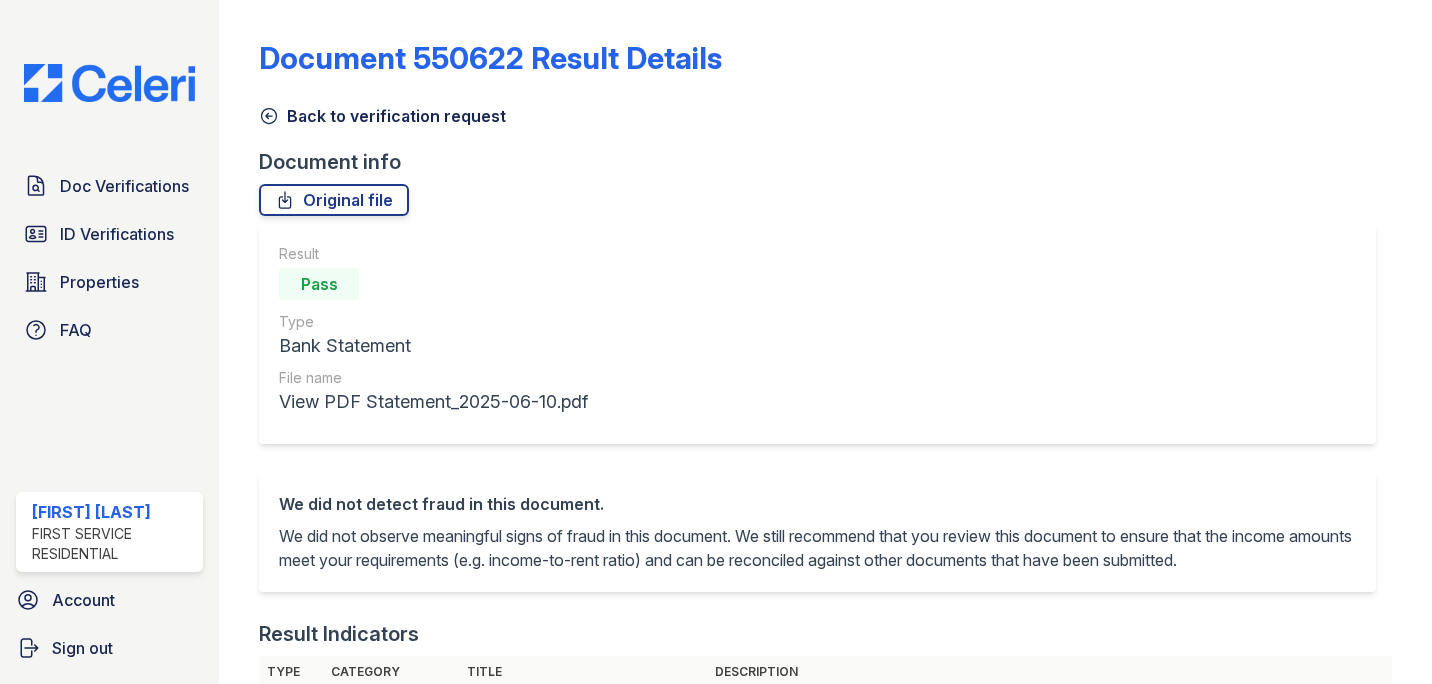 scroll, scrollTop: 0, scrollLeft: 0, axis: both 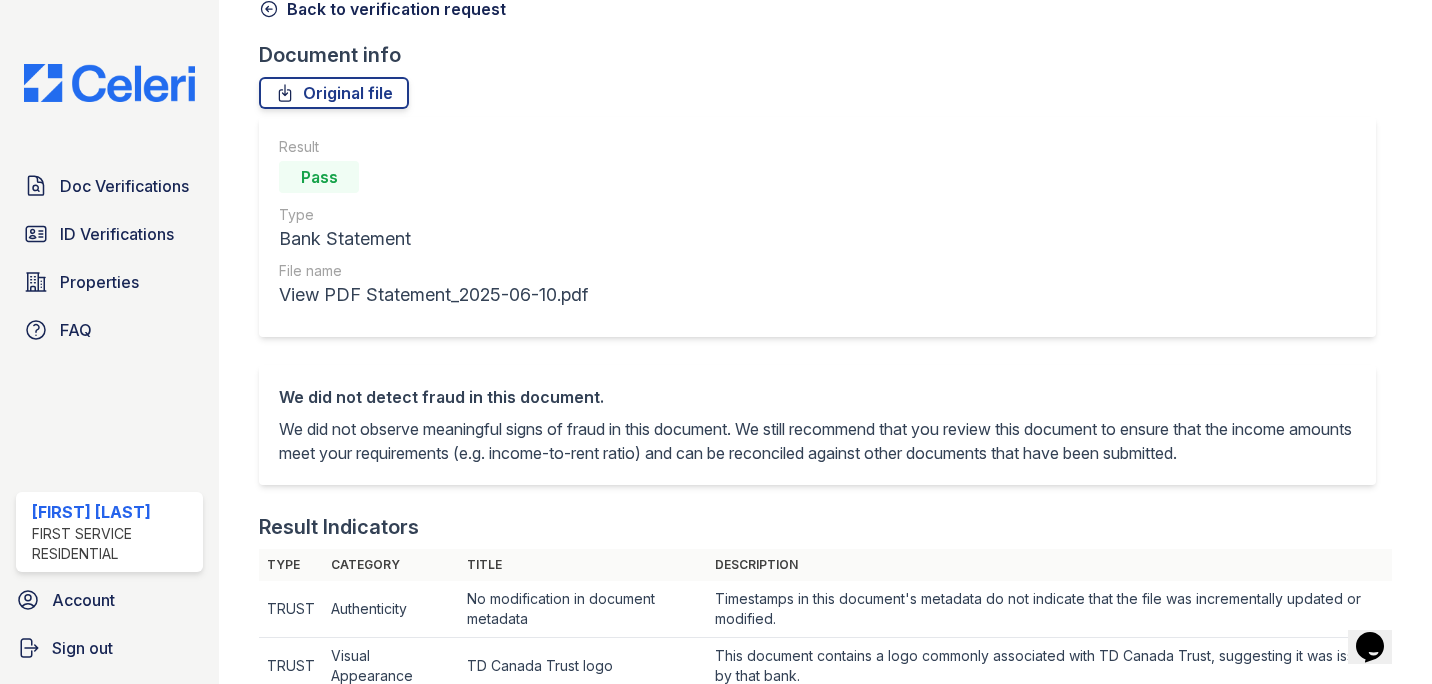 click 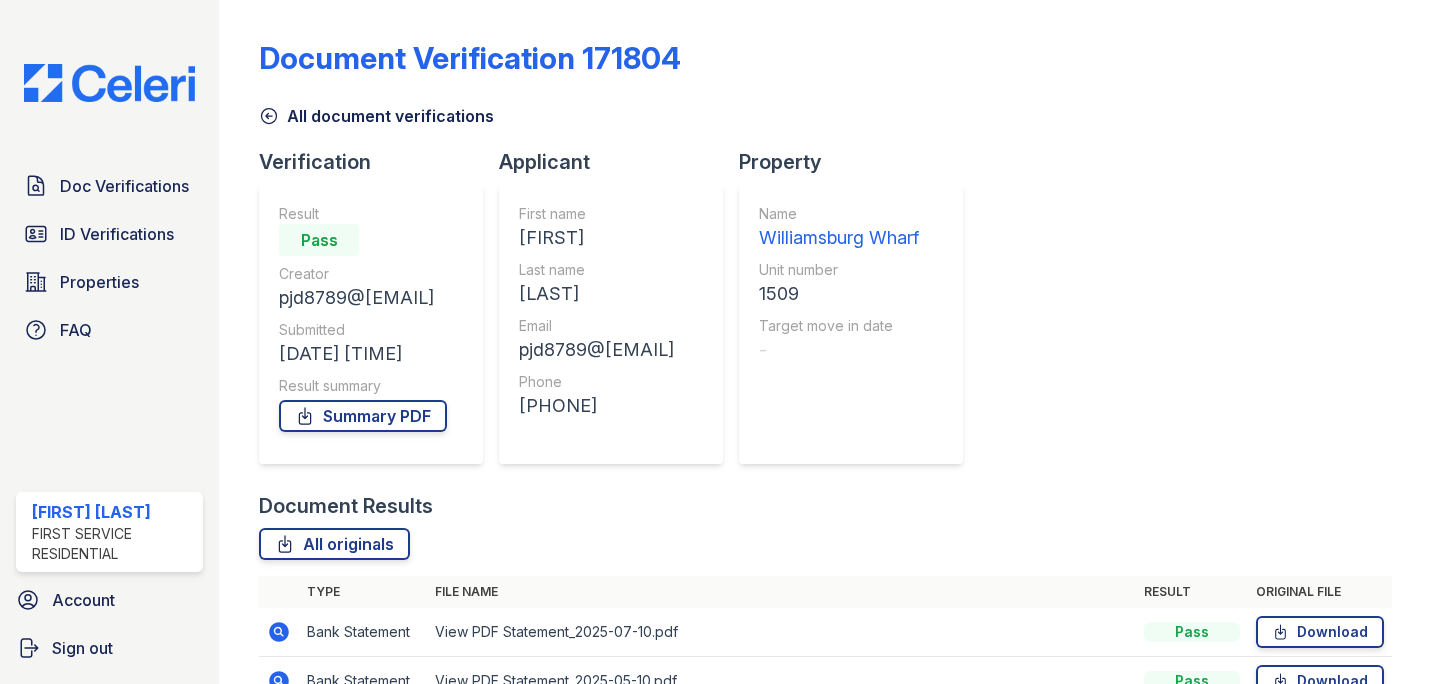 scroll, scrollTop: 355, scrollLeft: 0, axis: vertical 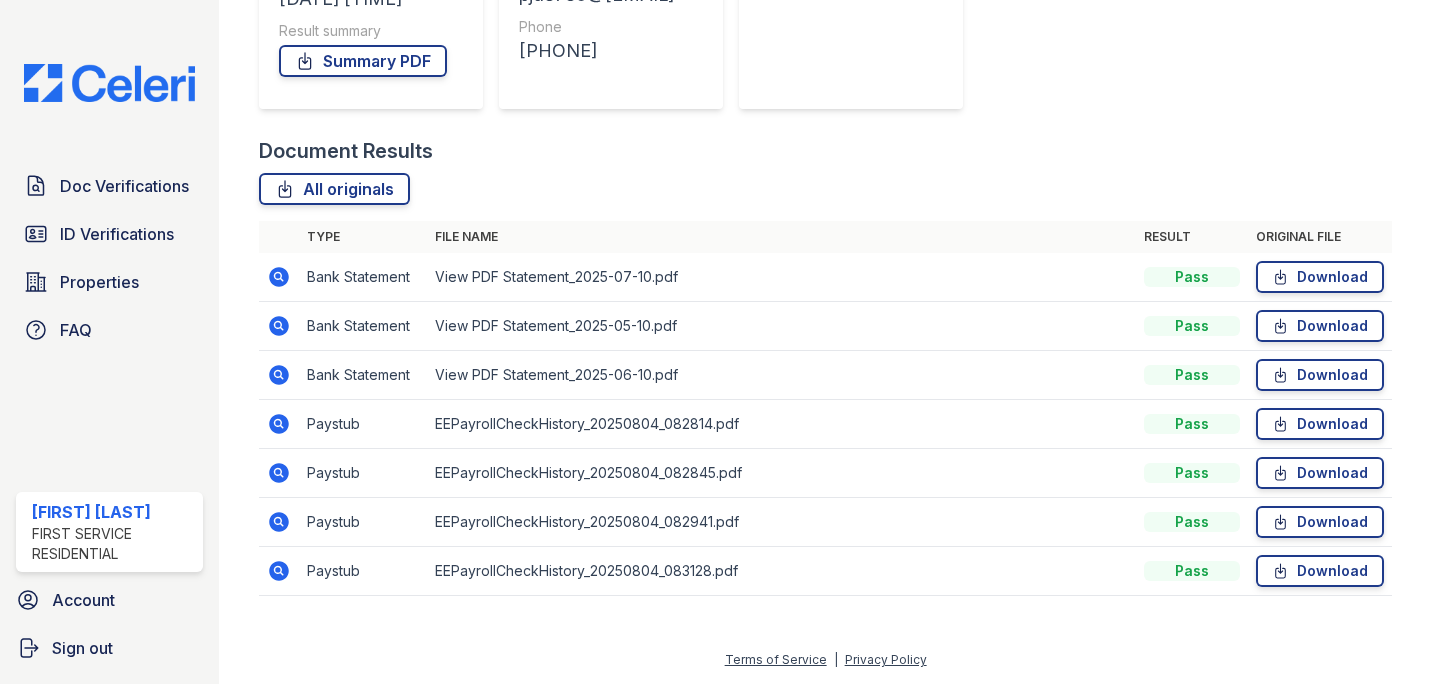 click 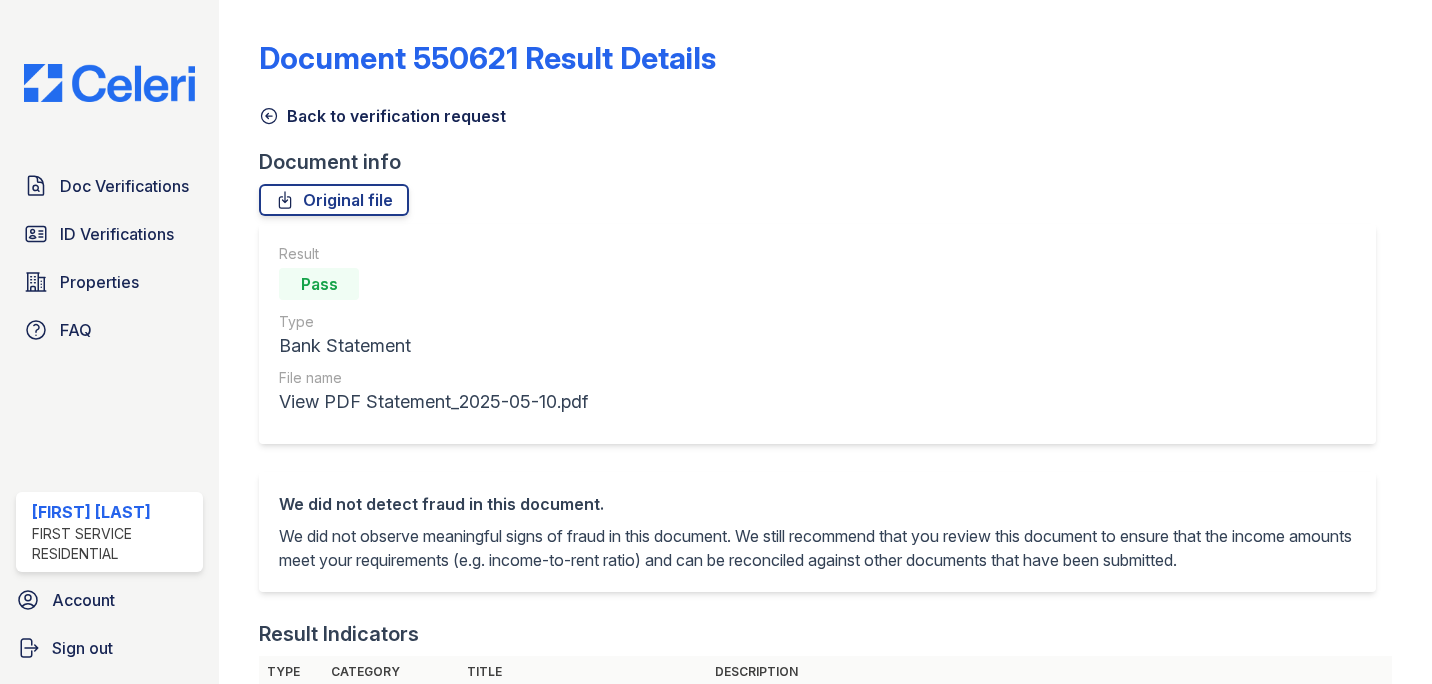 scroll, scrollTop: 0, scrollLeft: 0, axis: both 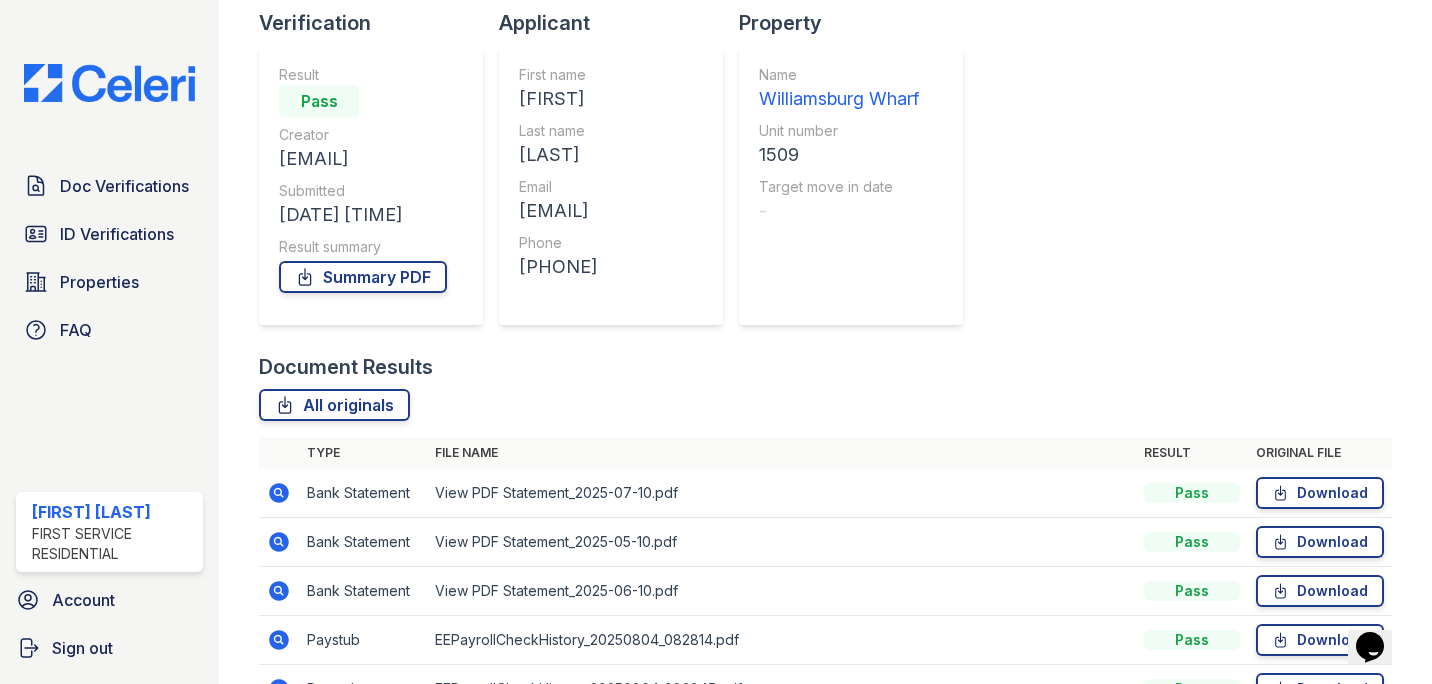 click 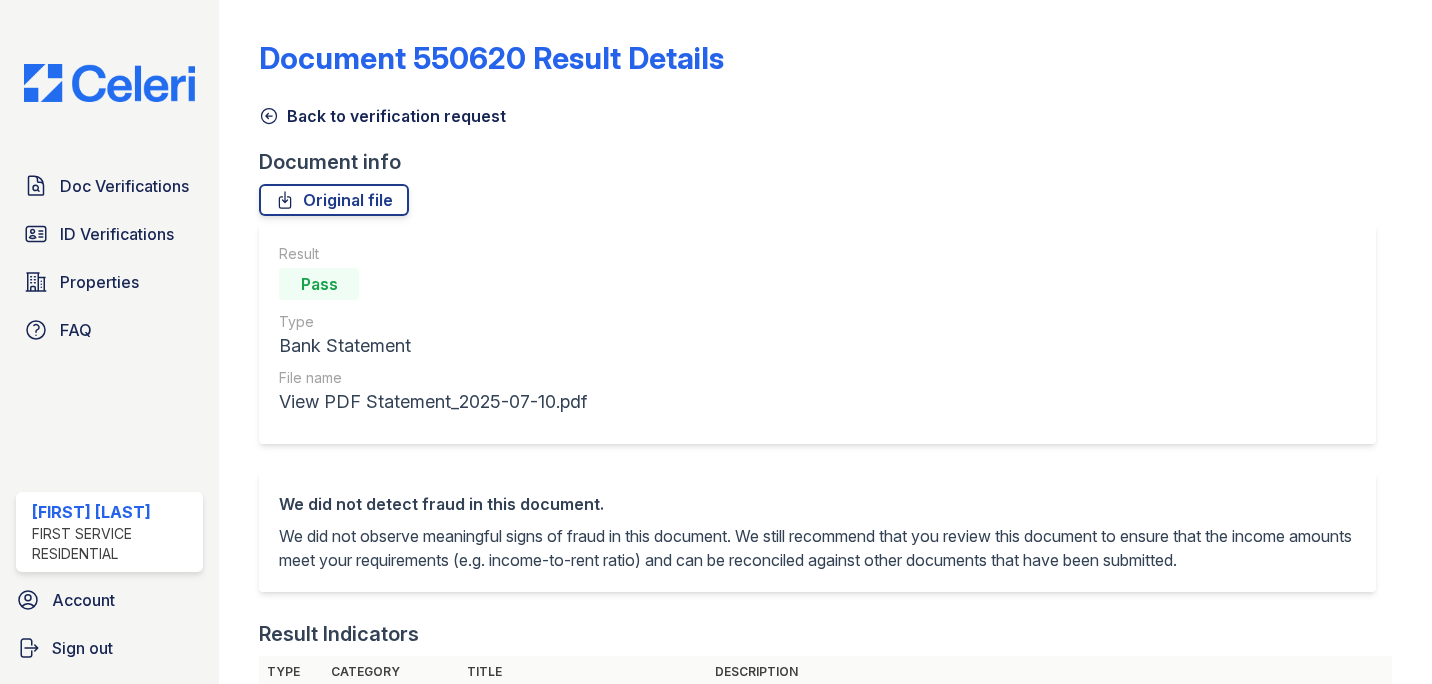 scroll, scrollTop: 0, scrollLeft: 0, axis: both 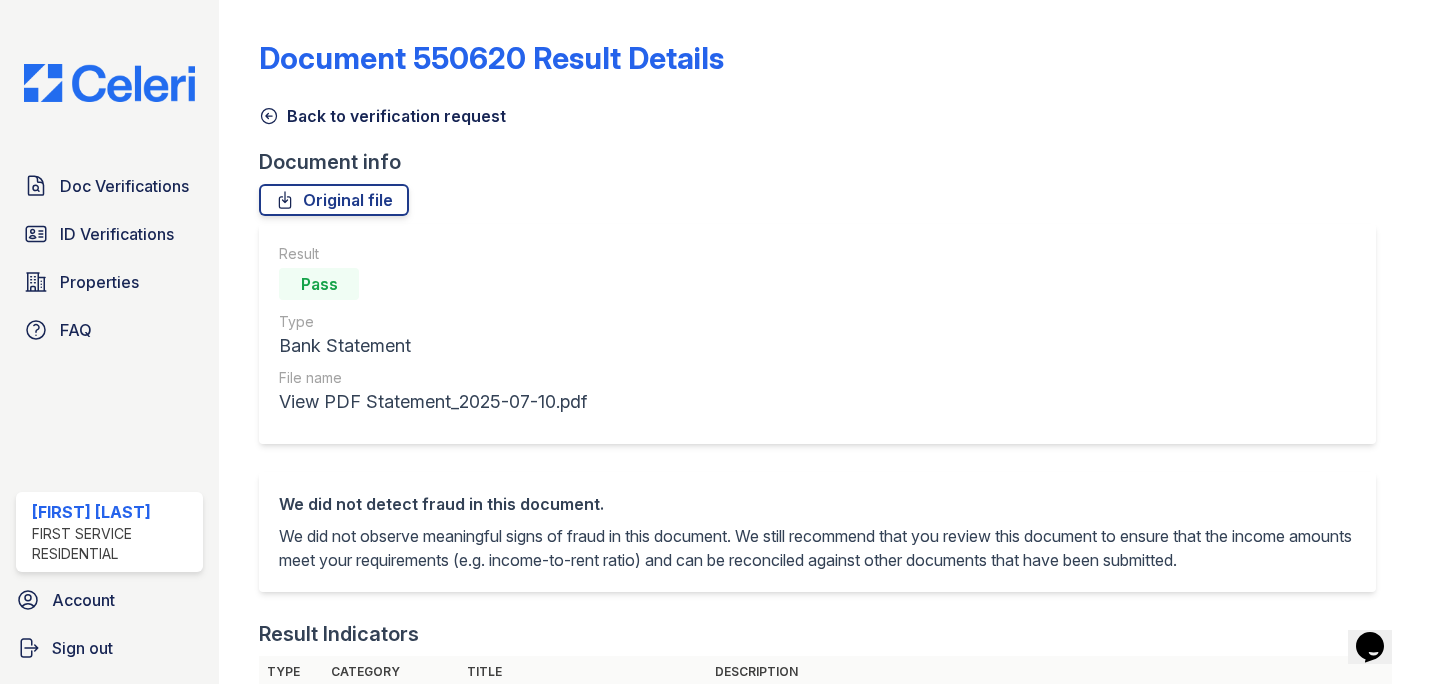 click 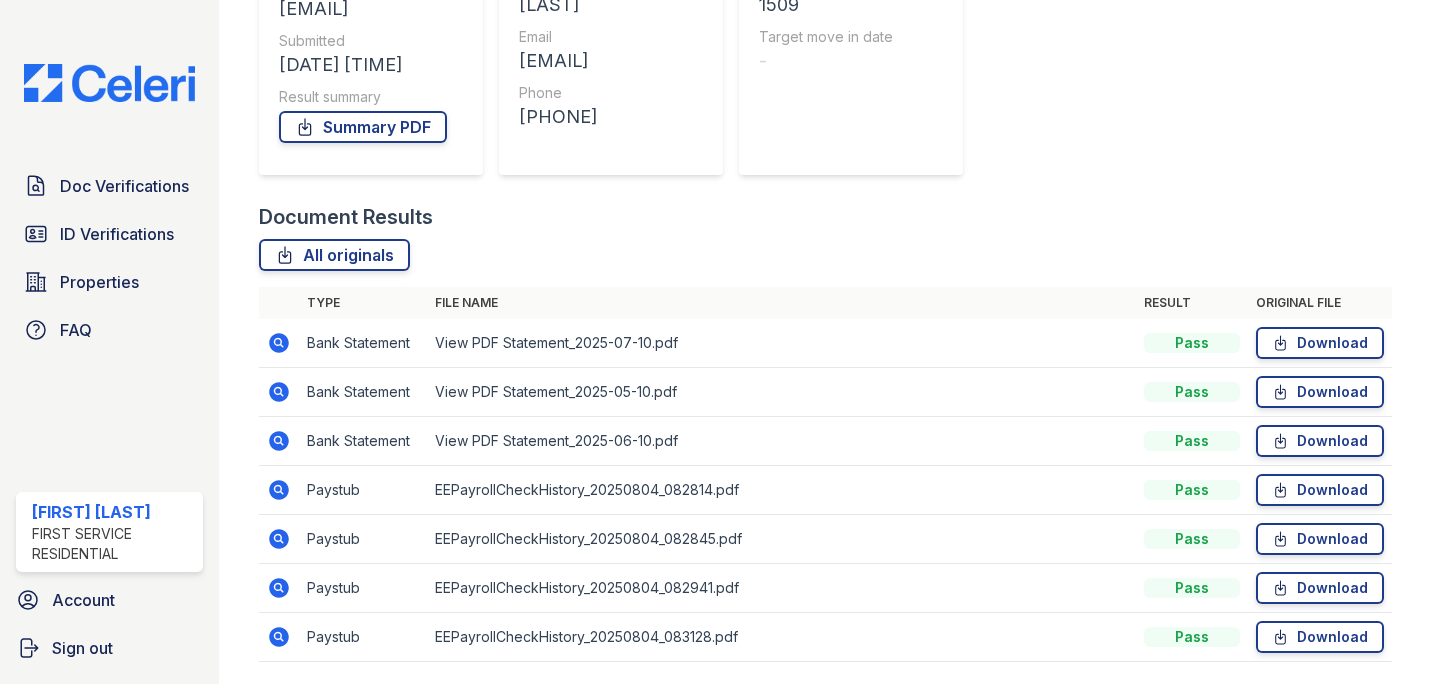 scroll, scrollTop: 287, scrollLeft: 0, axis: vertical 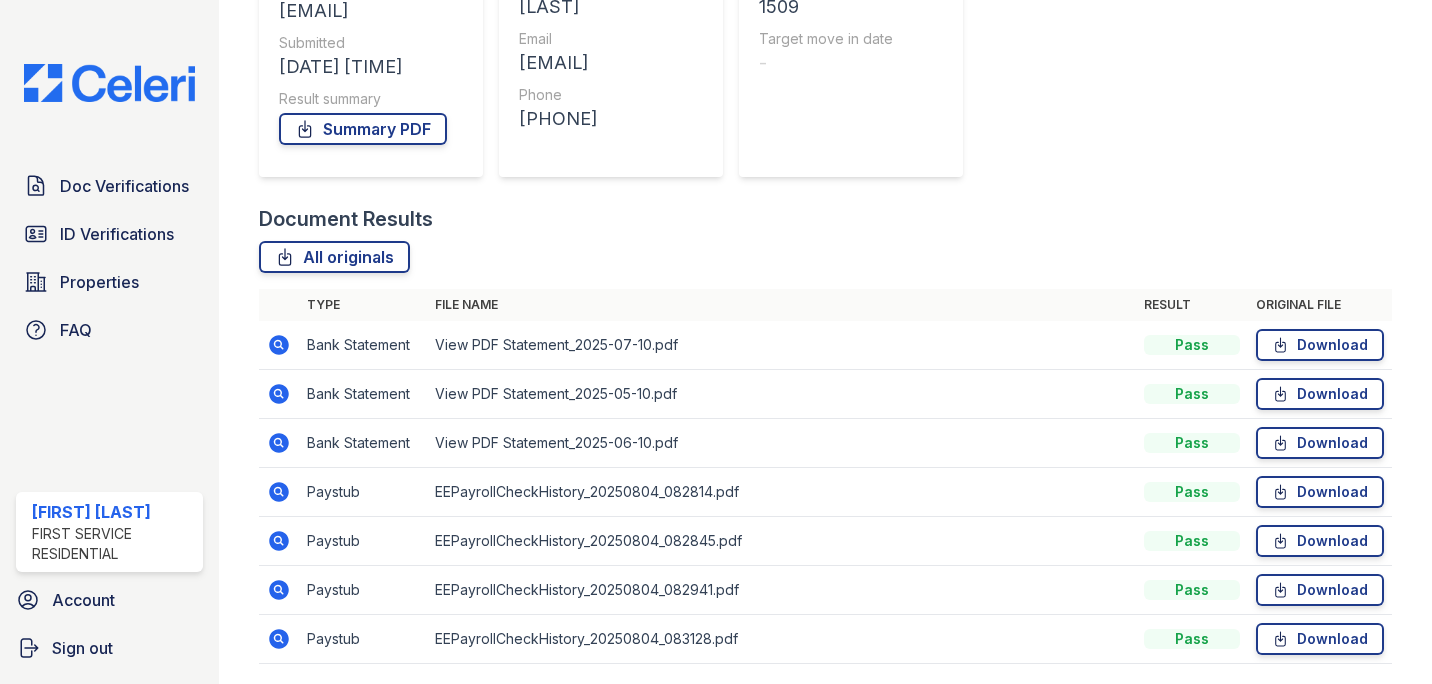 click 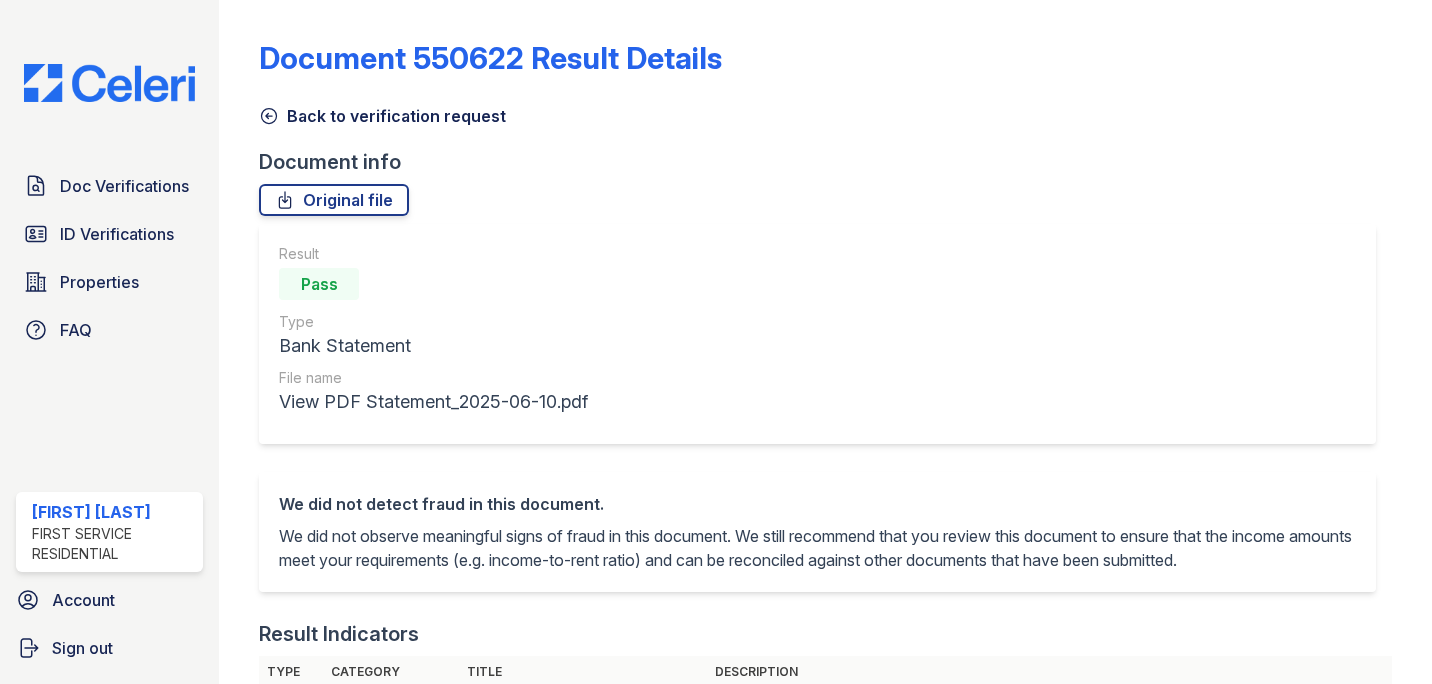 scroll, scrollTop: 0, scrollLeft: 0, axis: both 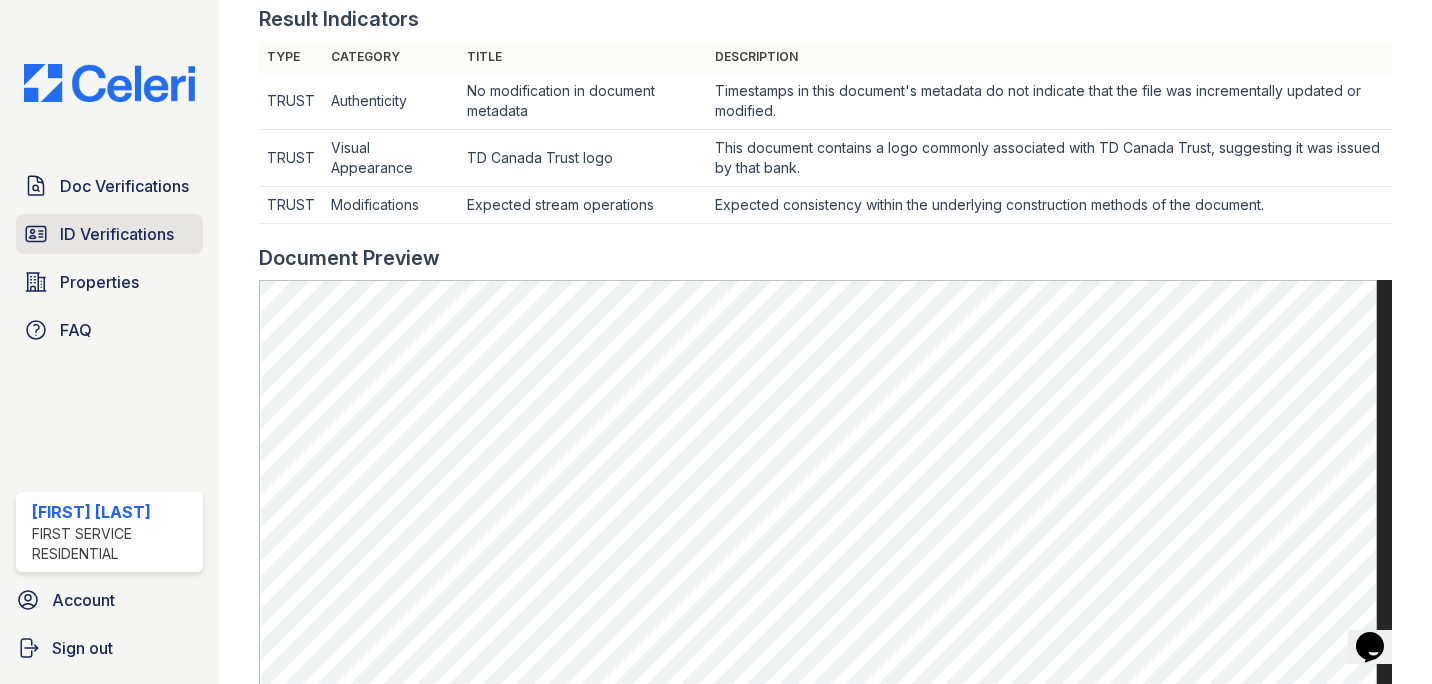 click on "ID Verifications" at bounding box center (117, 234) 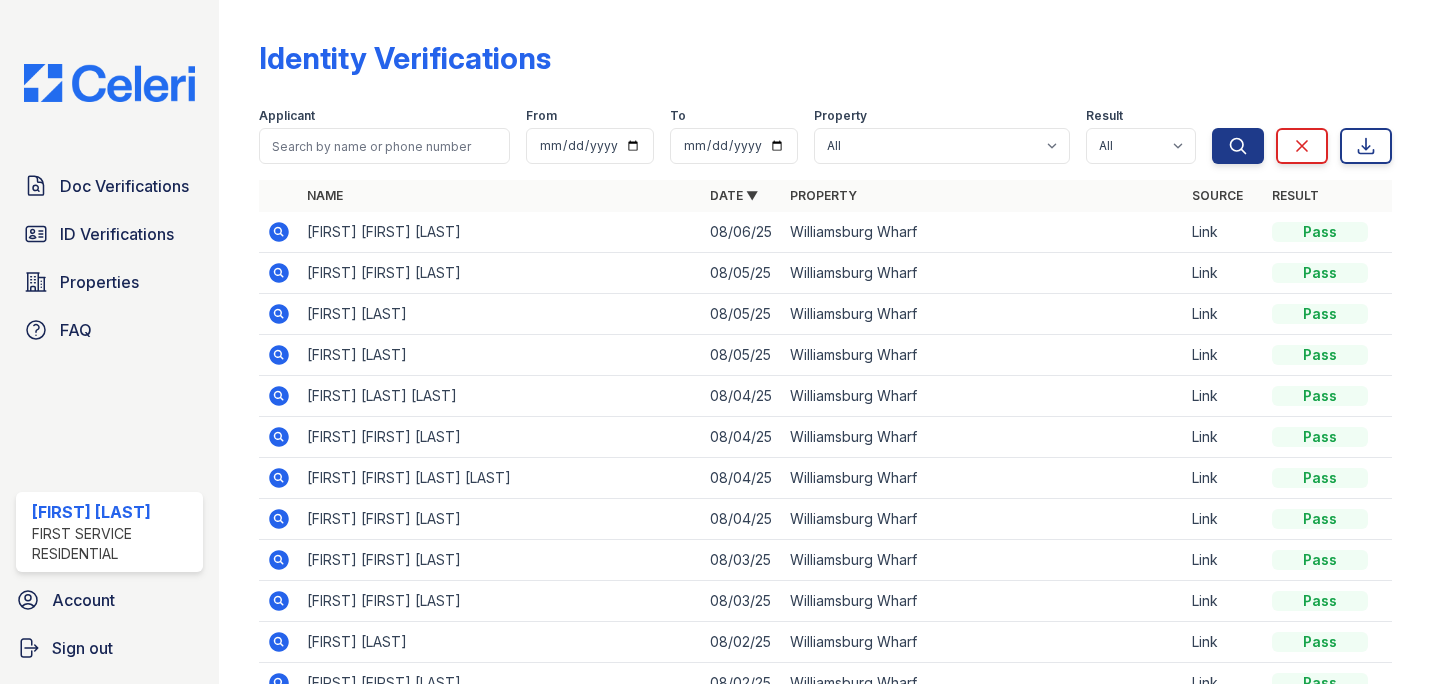 click 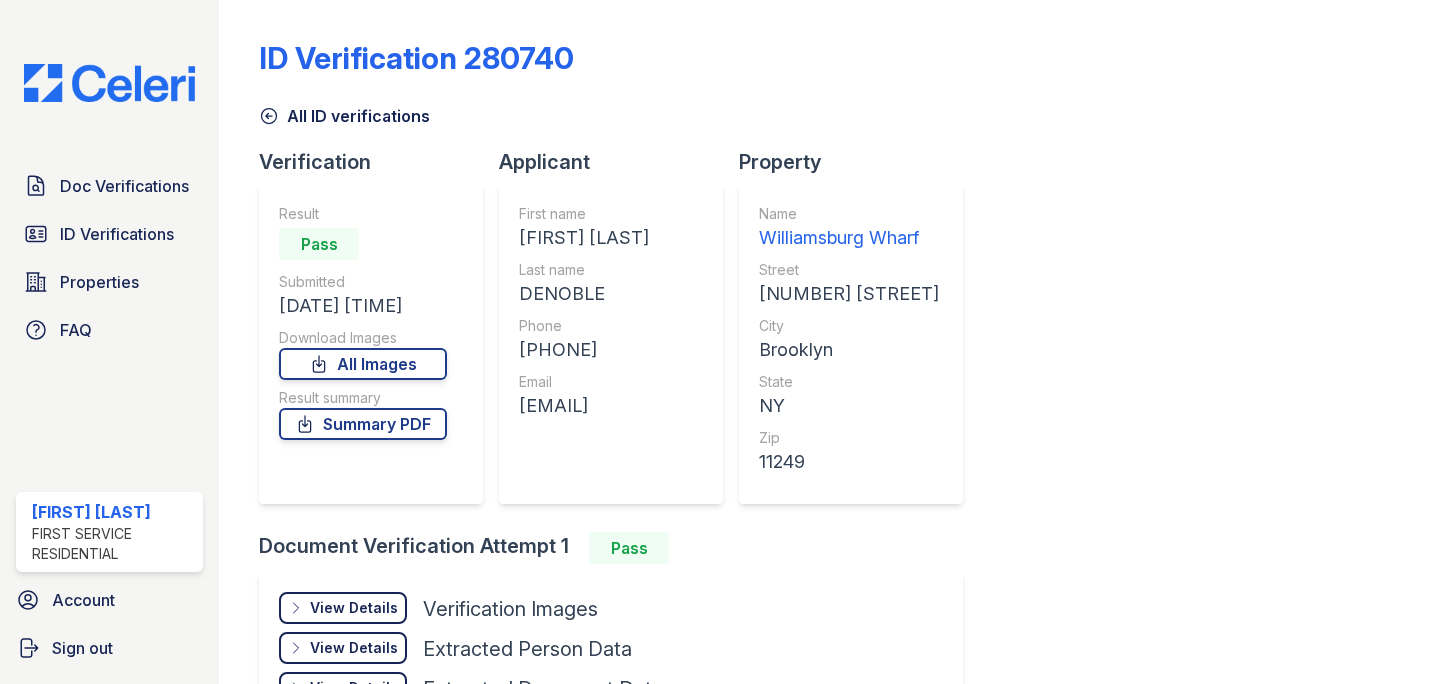 scroll, scrollTop: 0, scrollLeft: 0, axis: both 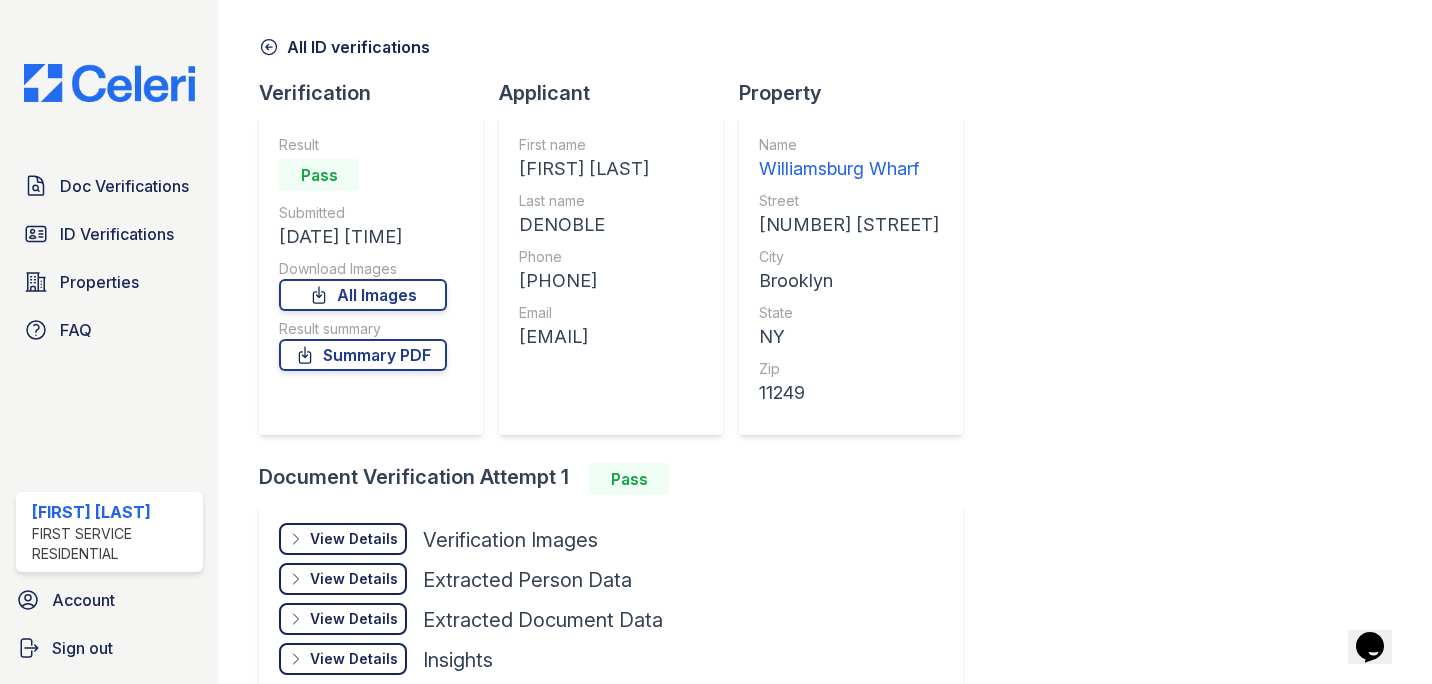 click on "View Details" at bounding box center [354, 539] 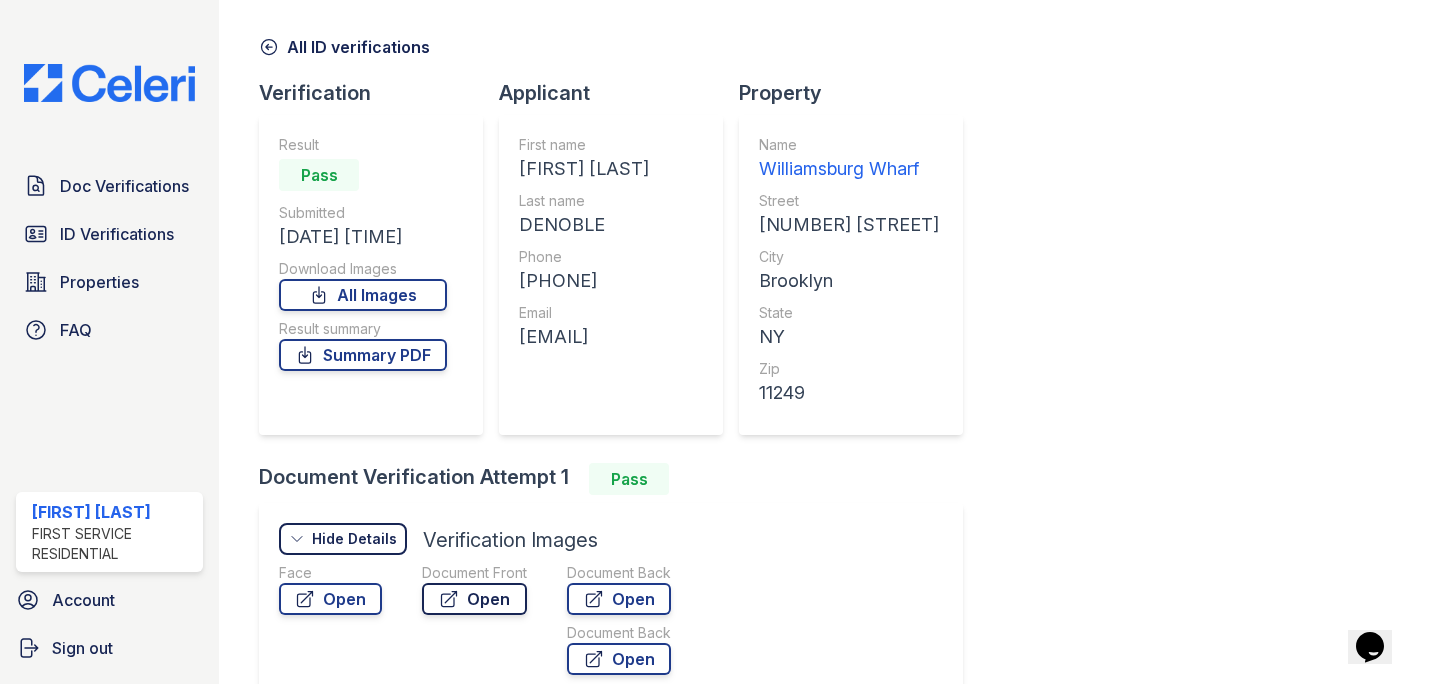 click on "Open" at bounding box center (474, 599) 